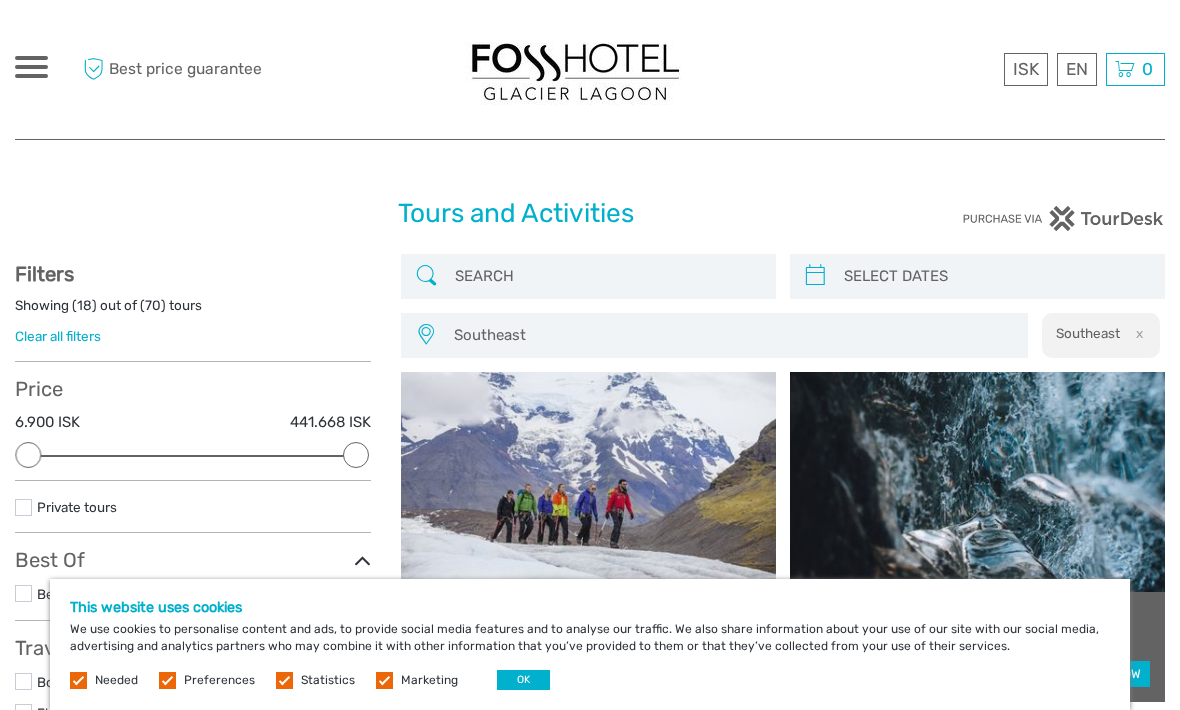 scroll, scrollTop: 13, scrollLeft: 0, axis: vertical 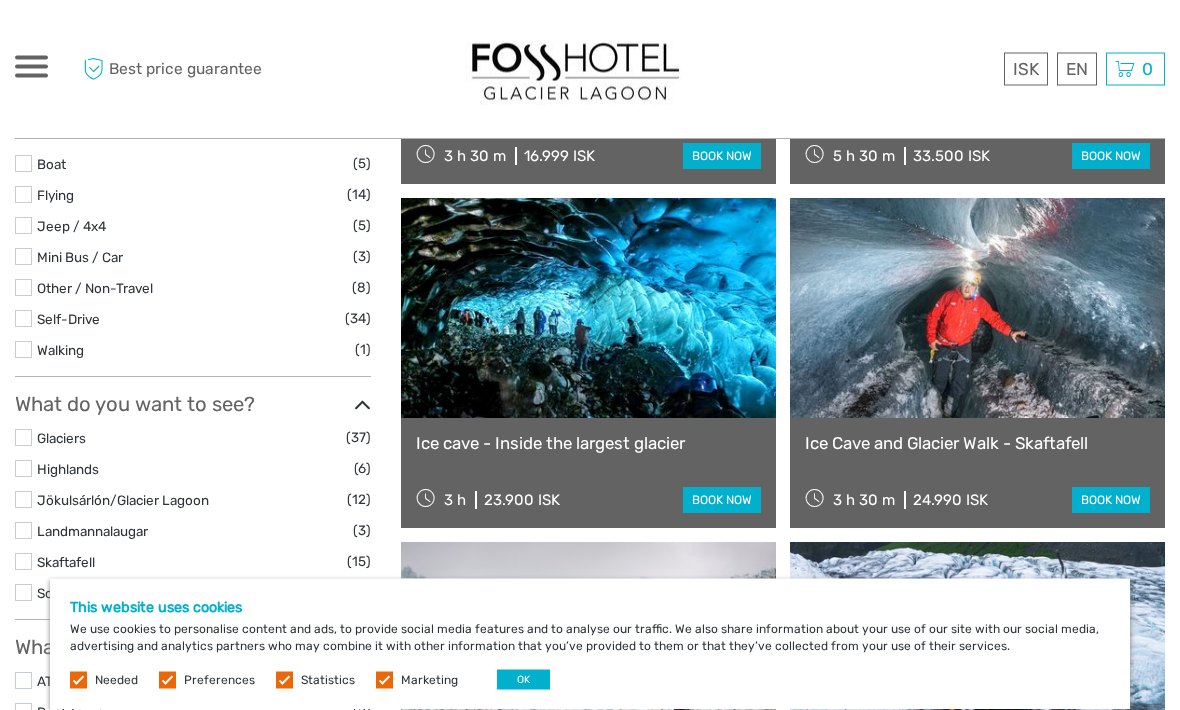 click at bounding box center (588, 309) 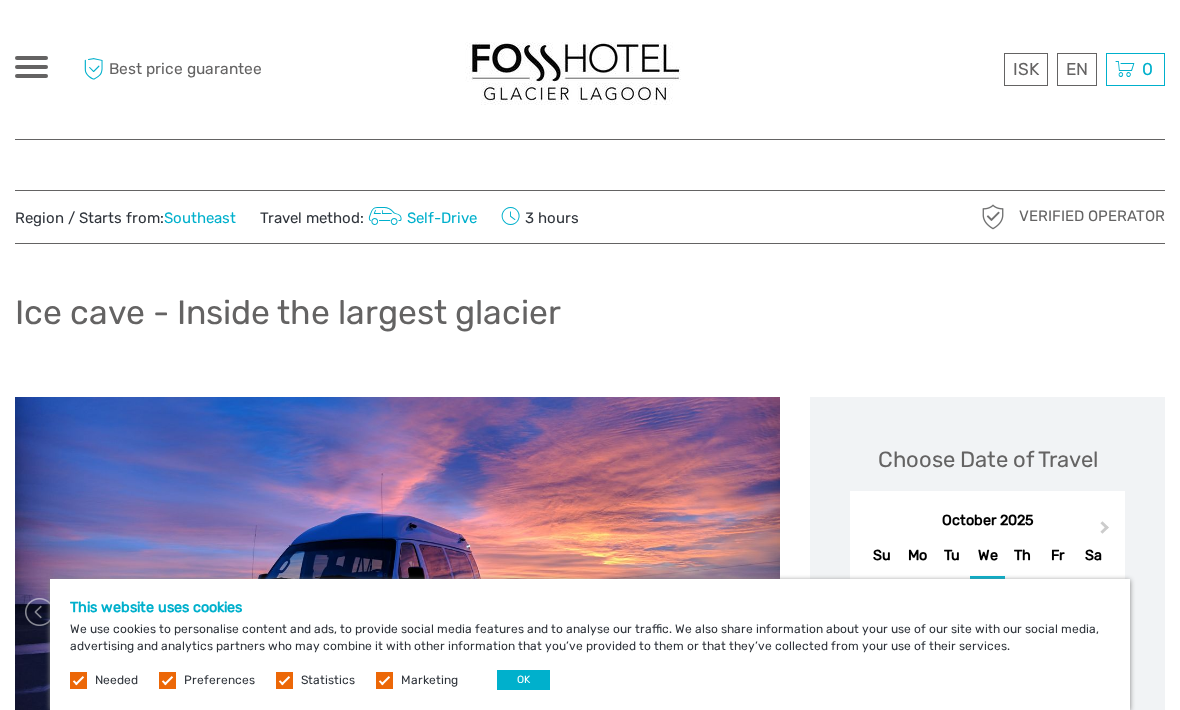 scroll, scrollTop: 0, scrollLeft: 0, axis: both 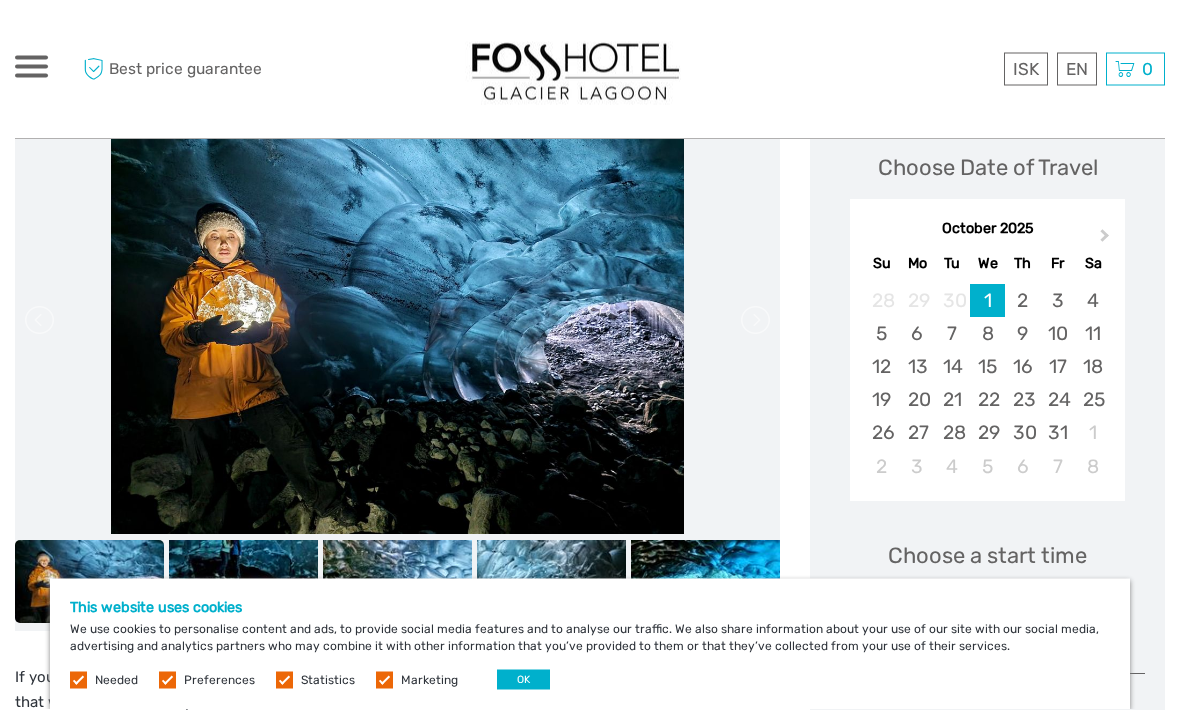 click on "Next Month" at bounding box center (1107, 241) 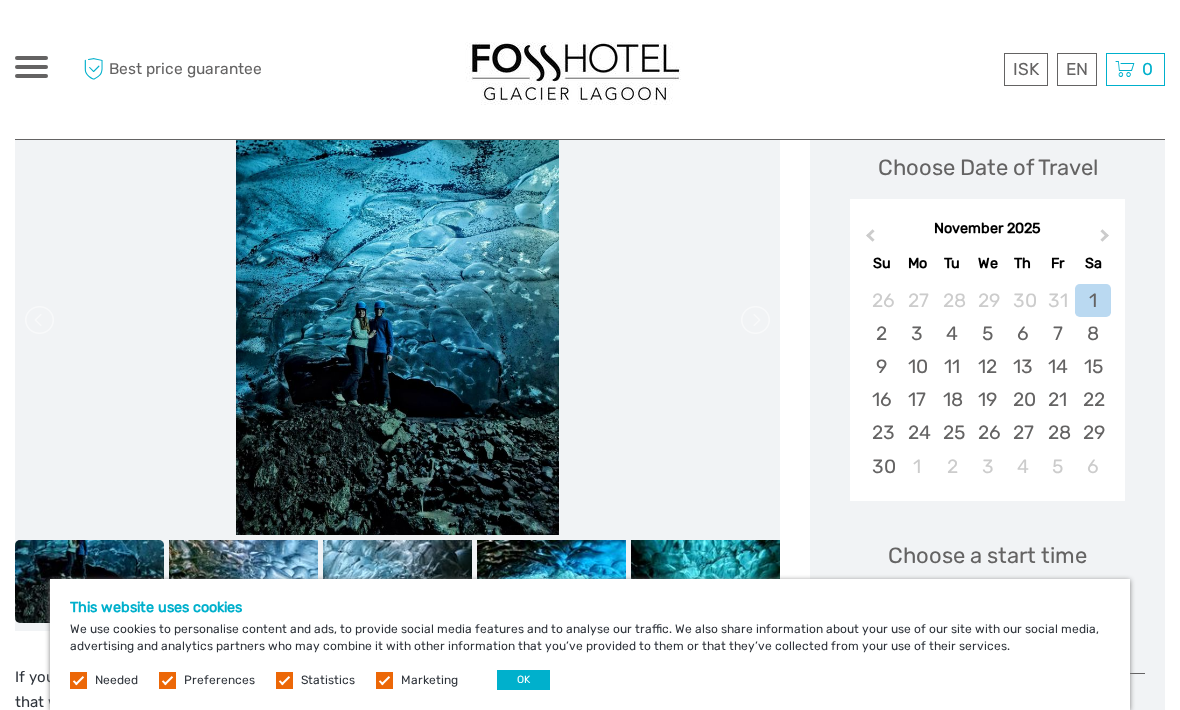 click on "Next Month" at bounding box center (1105, 239) 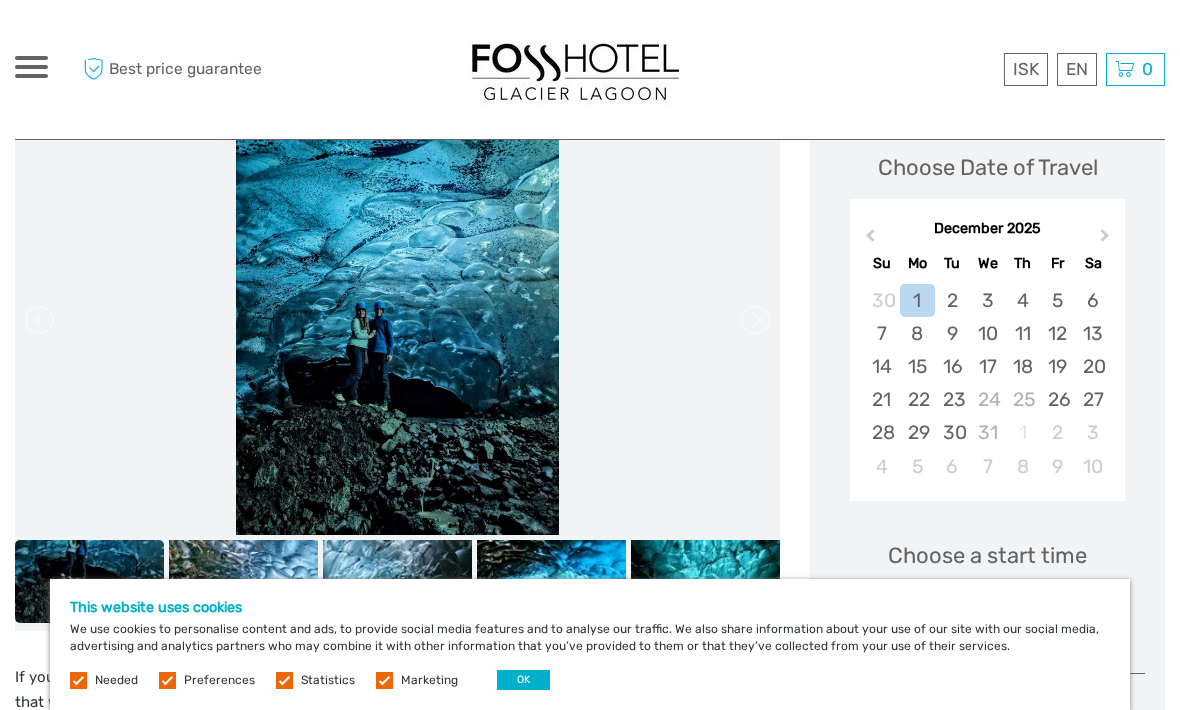 click on "Next Month" at bounding box center (1107, 240) 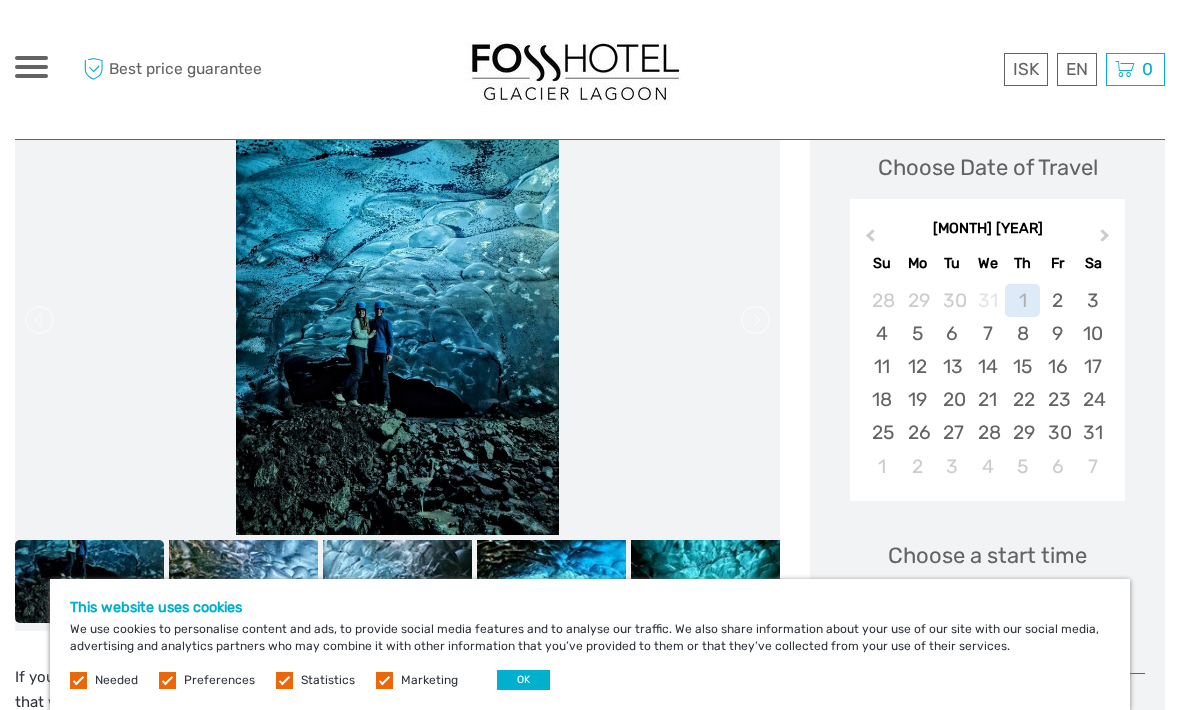 click on "Next Month" at bounding box center [1107, 240] 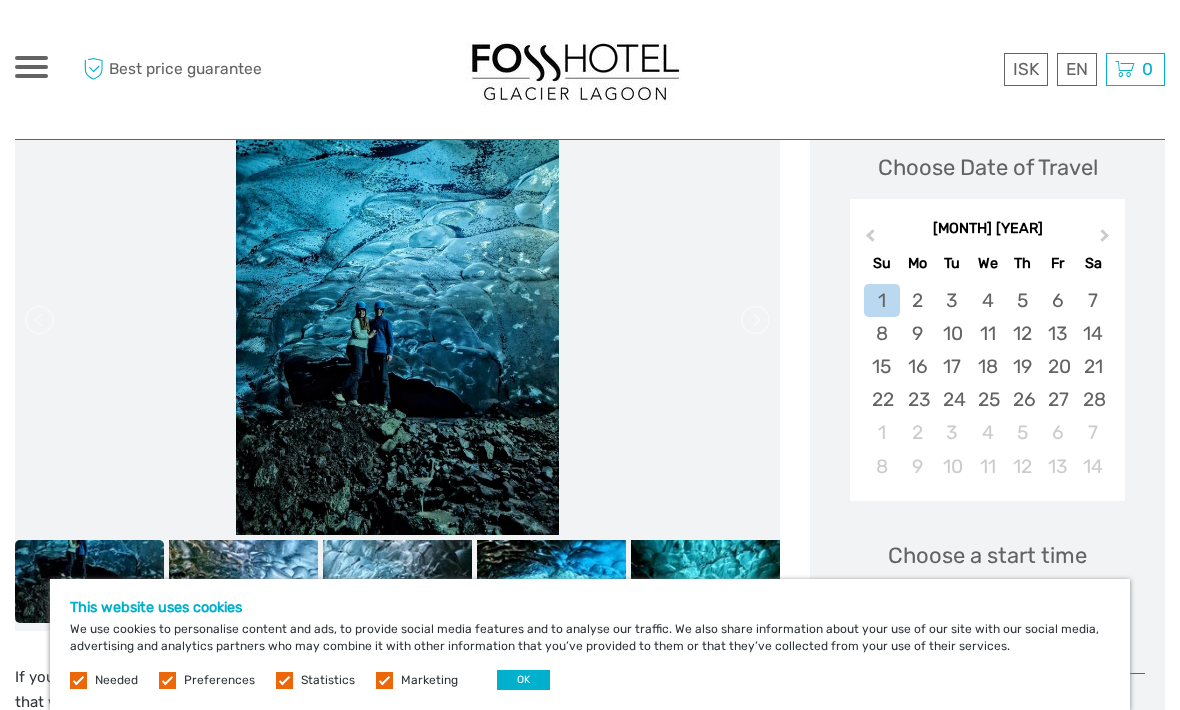 click on "Next Month" at bounding box center [1107, 240] 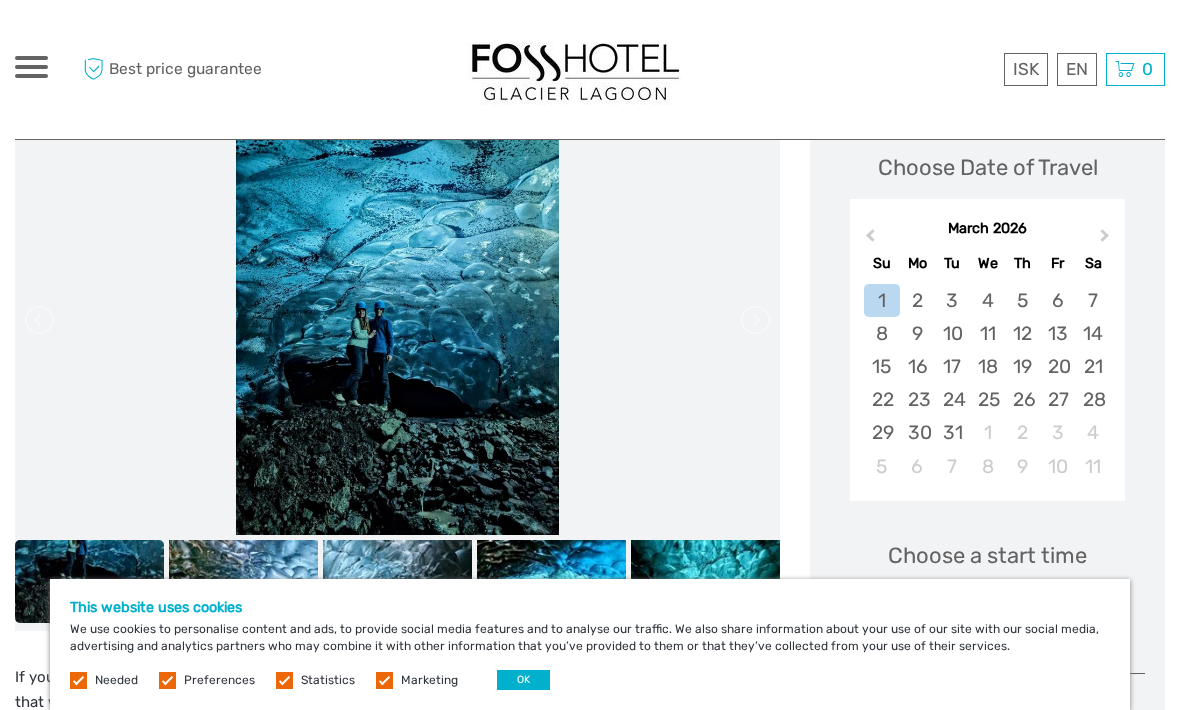 click on "Next Month" at bounding box center (1107, 240) 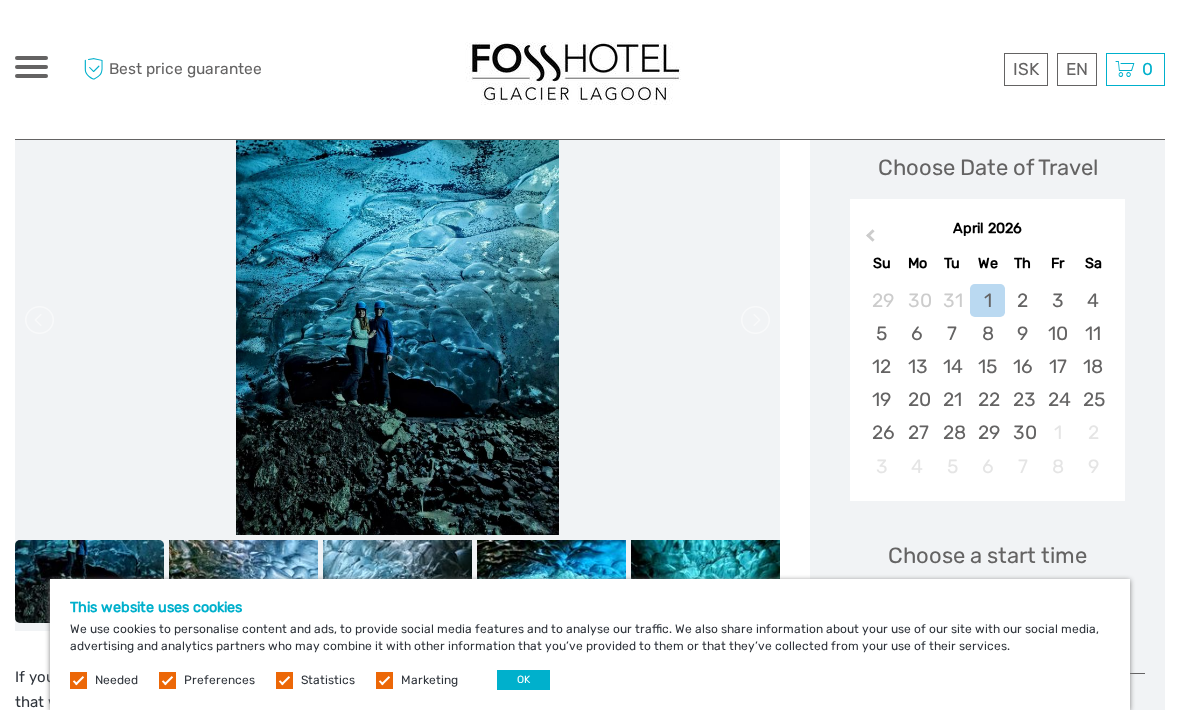 click on "April 2026" at bounding box center [987, 229] 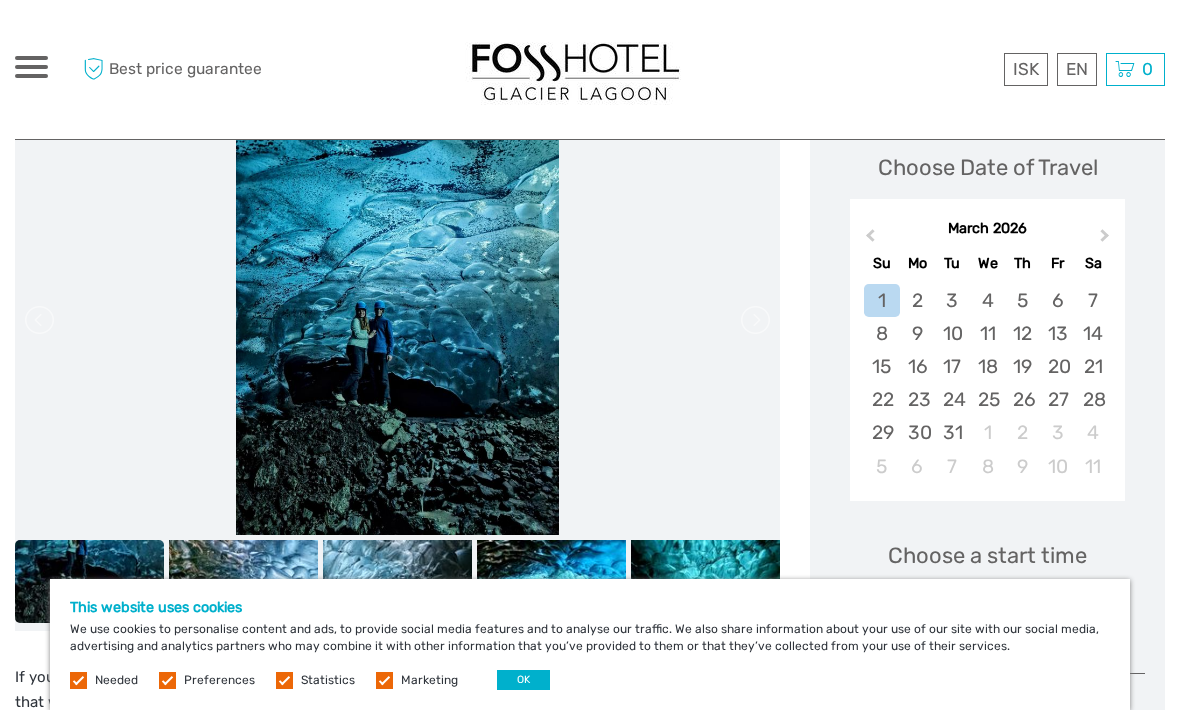 click on "Previous Month" at bounding box center [868, 240] 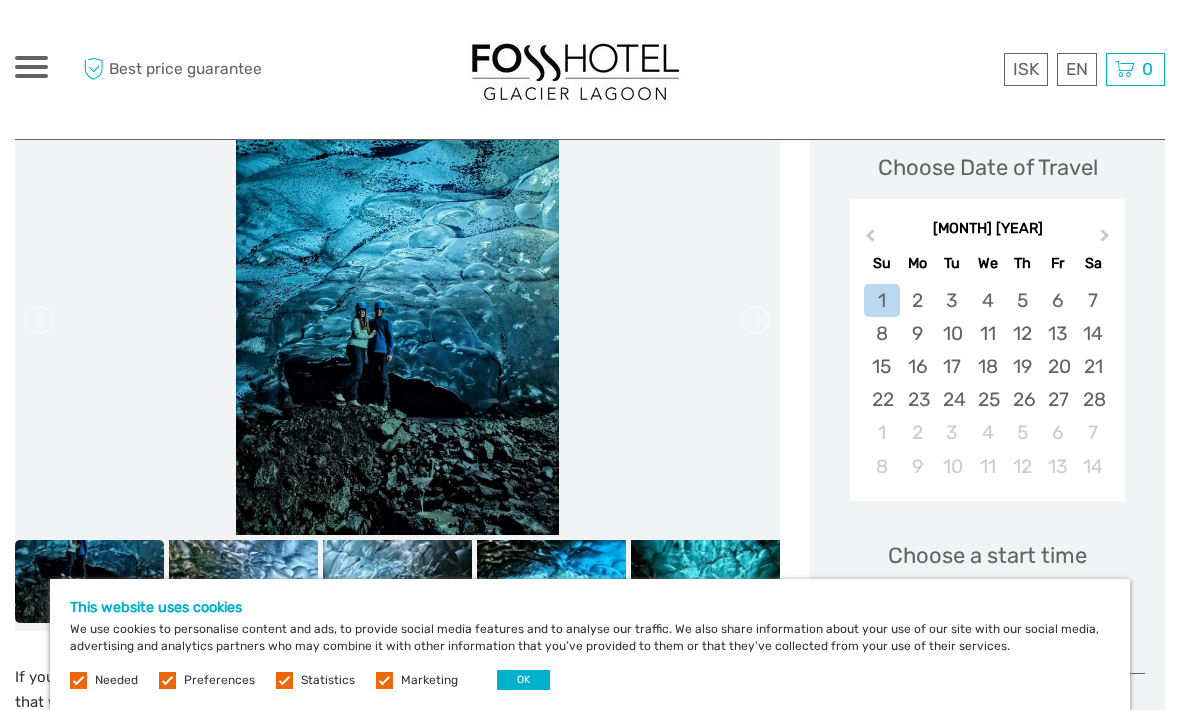 click on "Previous Month" at bounding box center [868, 240] 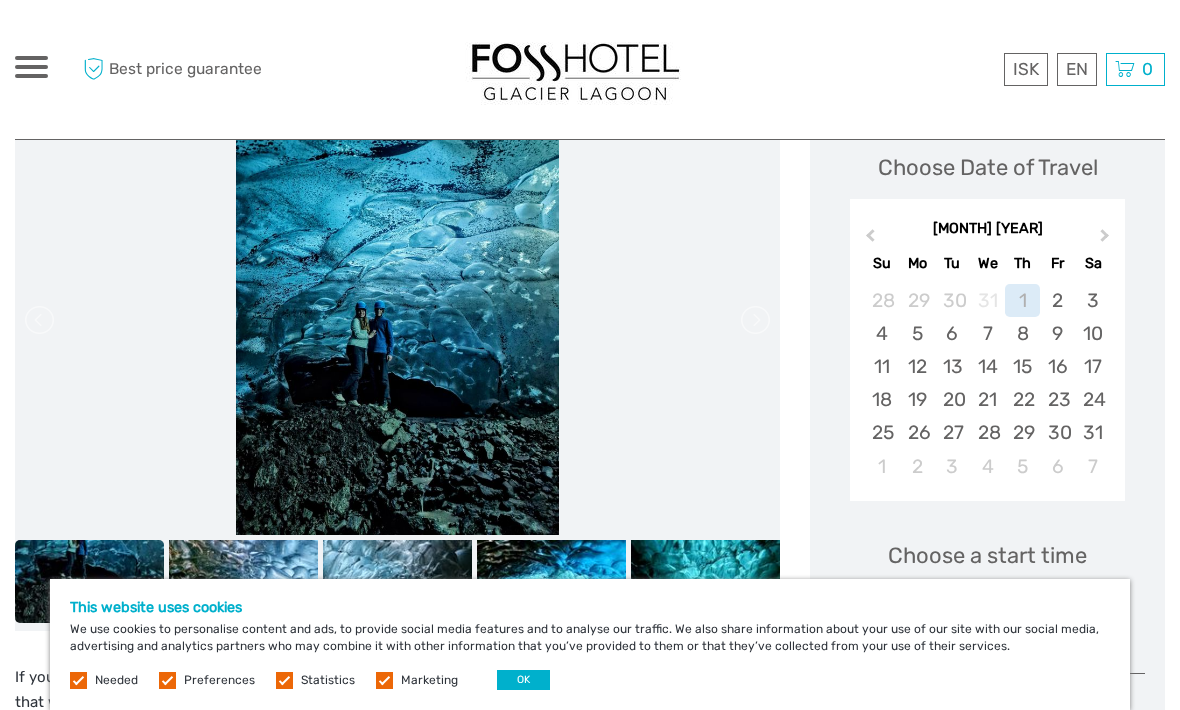 click on "Previous Month" at bounding box center (868, 240) 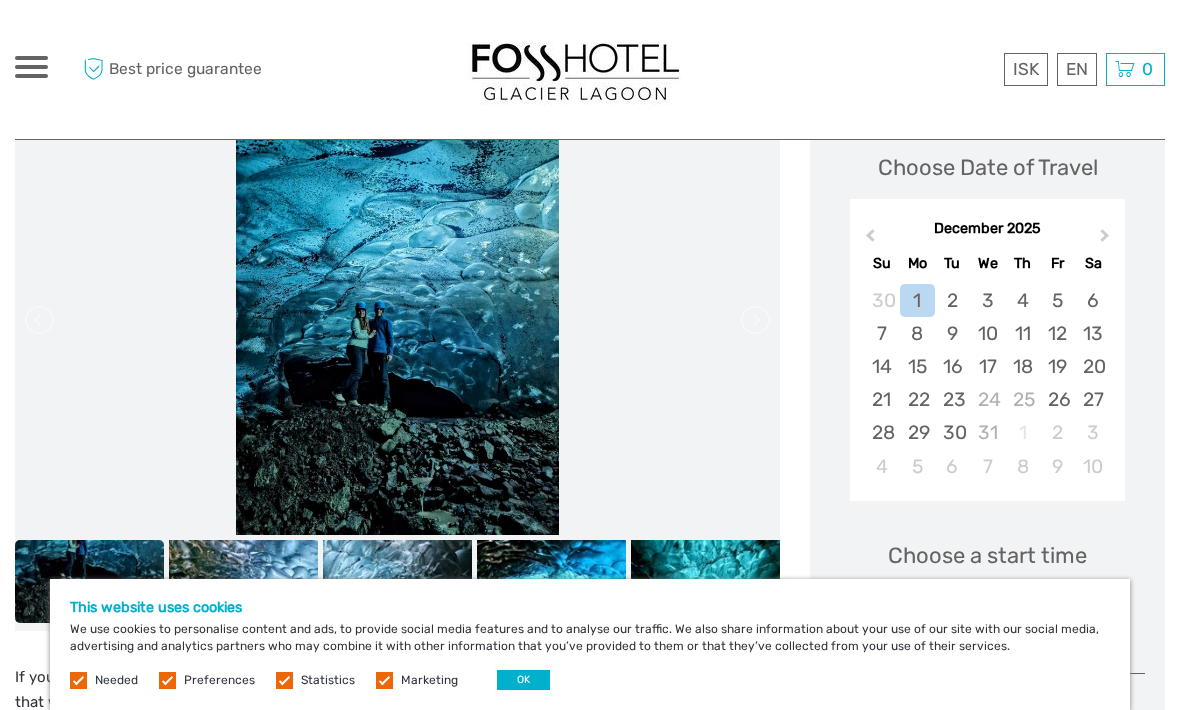 click on "Previous Month" at bounding box center (868, 240) 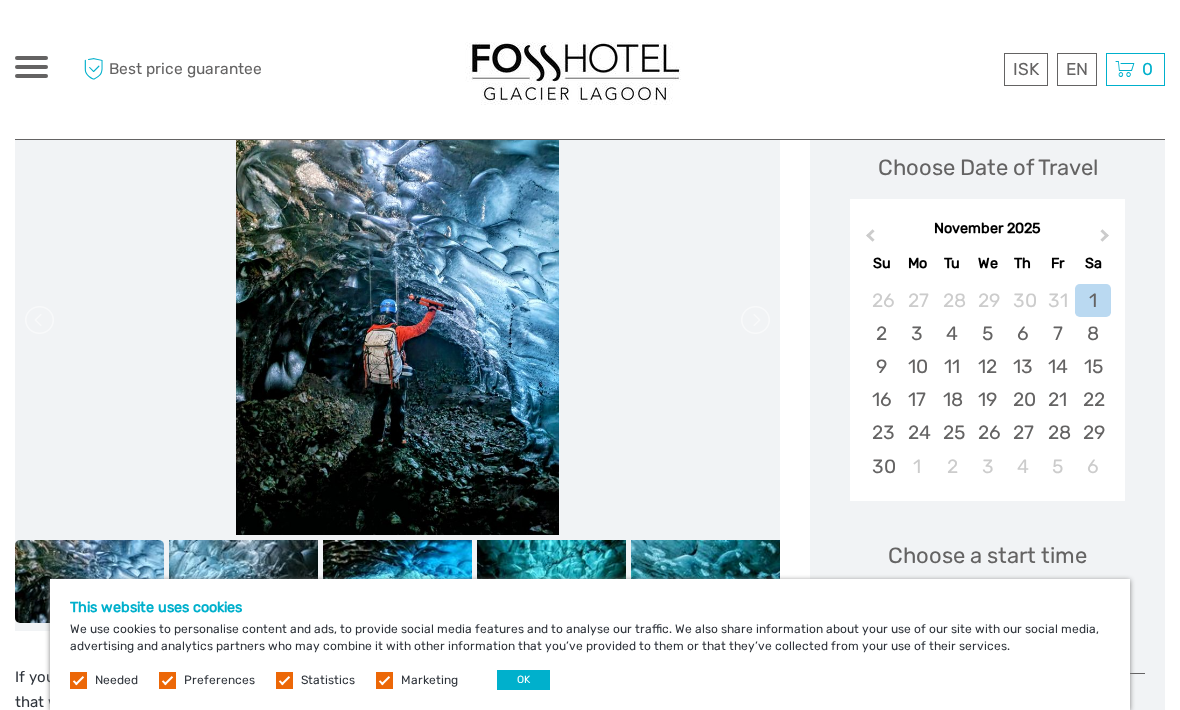 click on "Previous Month" at bounding box center (868, 240) 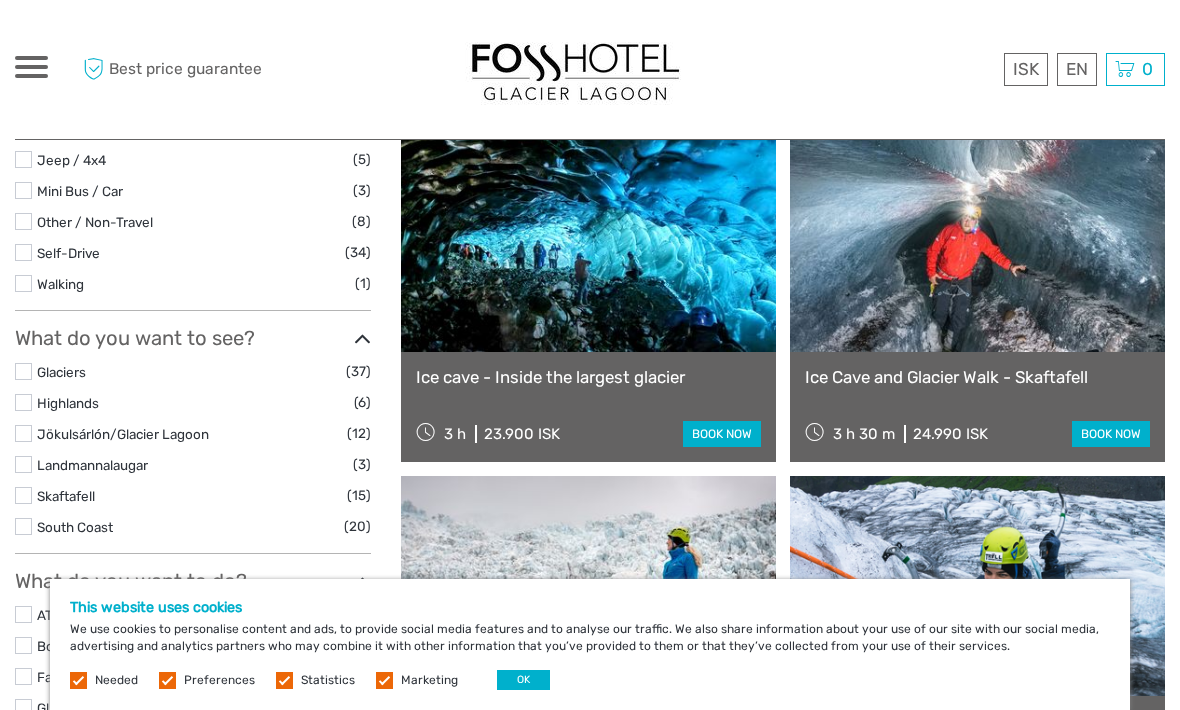 scroll, scrollTop: 0, scrollLeft: 0, axis: both 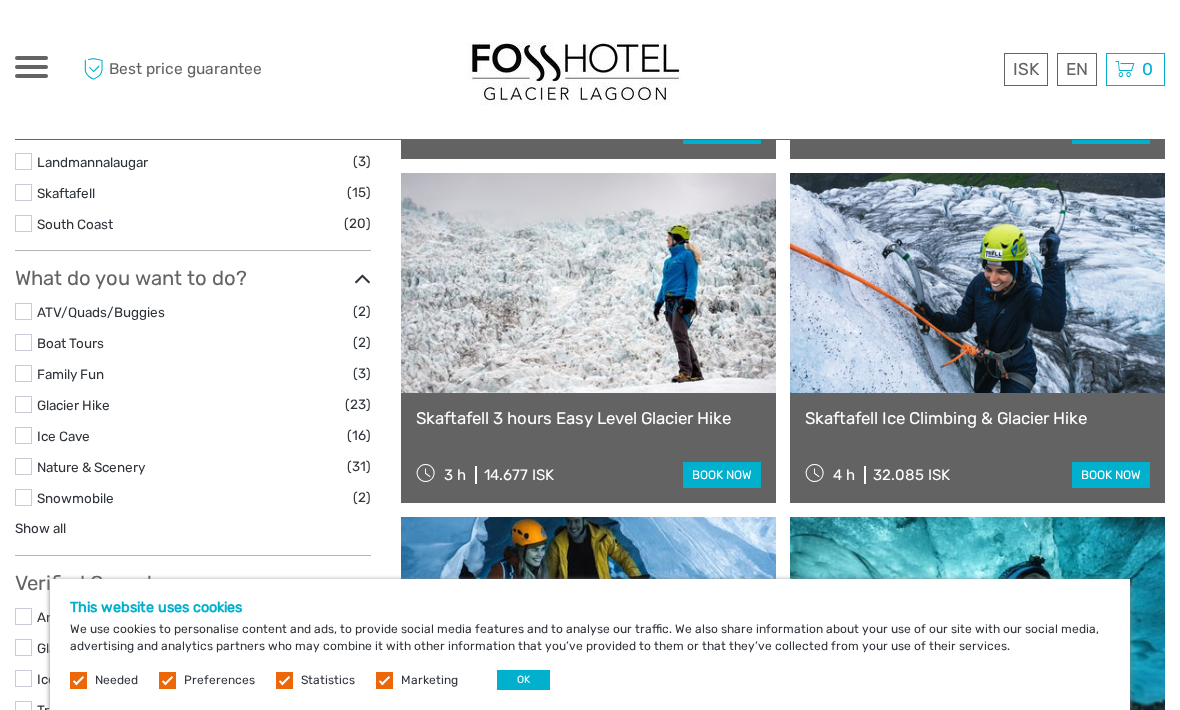 click at bounding box center (588, 283) 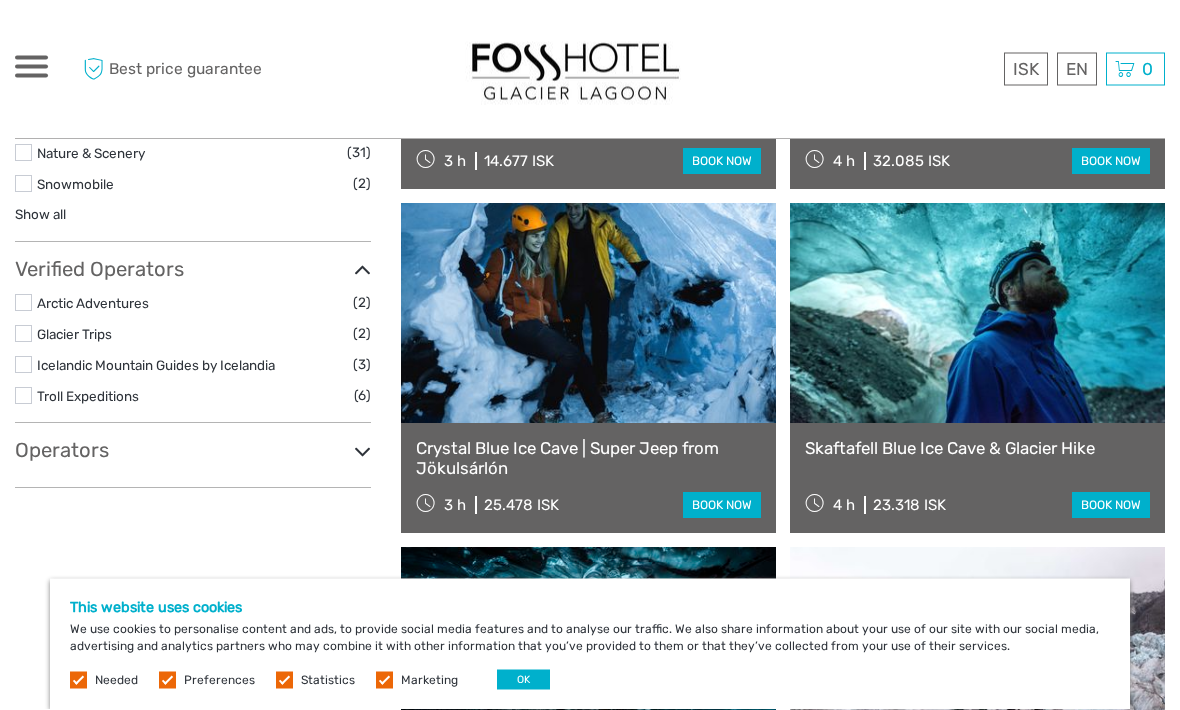 scroll, scrollTop: 1202, scrollLeft: 0, axis: vertical 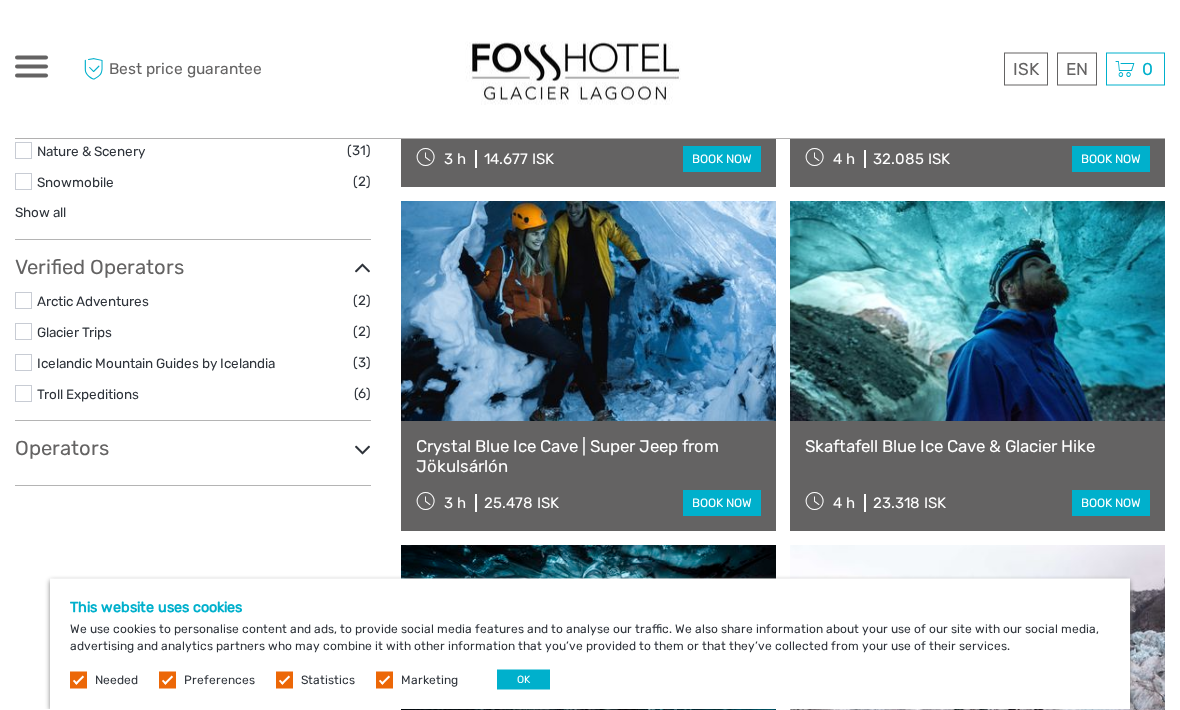 click at bounding box center [588, 312] 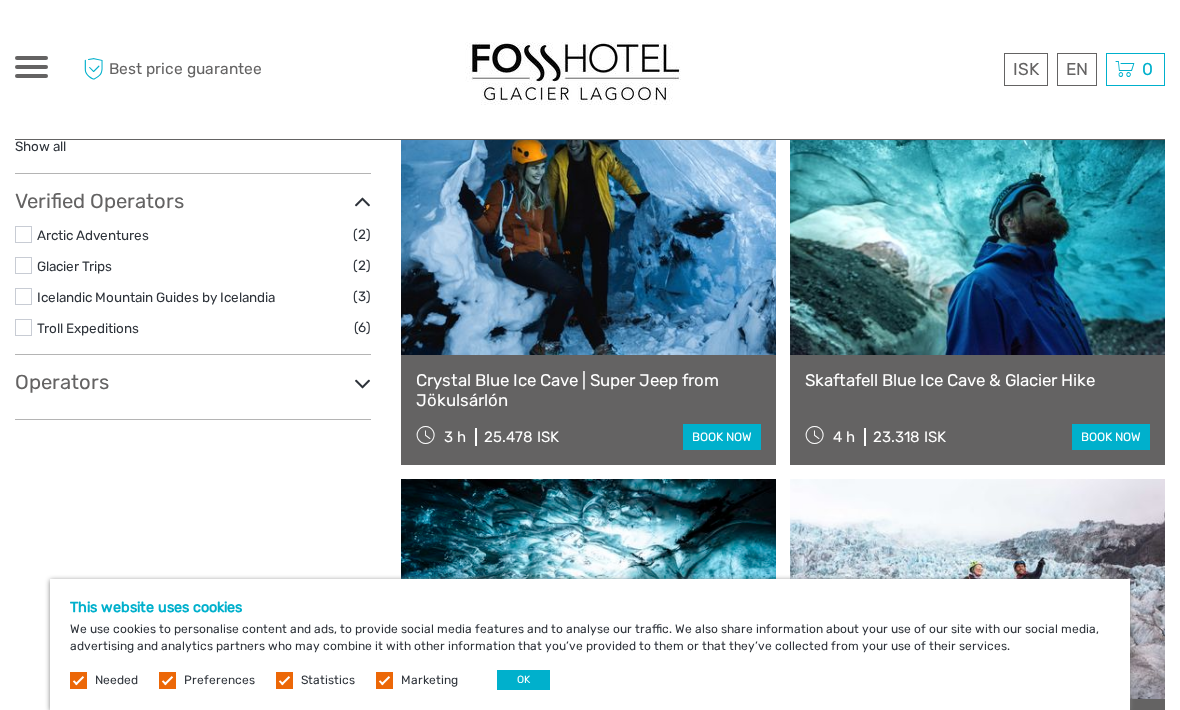 click at bounding box center [977, 245] 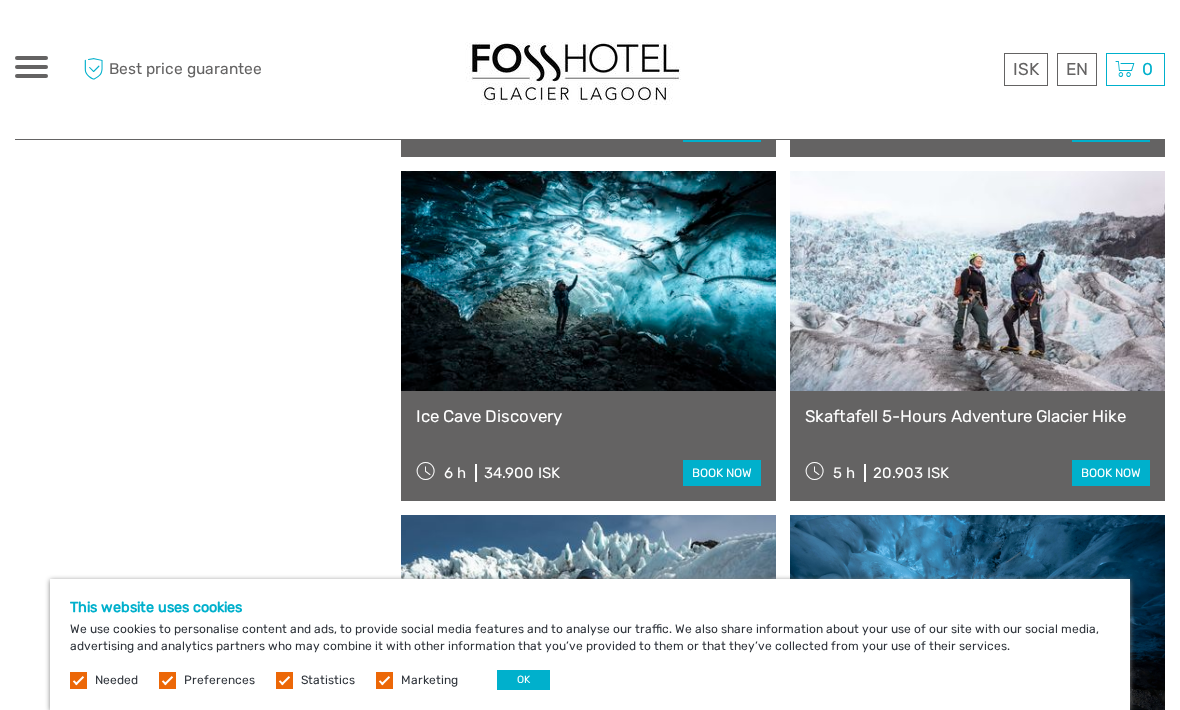 scroll, scrollTop: 1603, scrollLeft: 0, axis: vertical 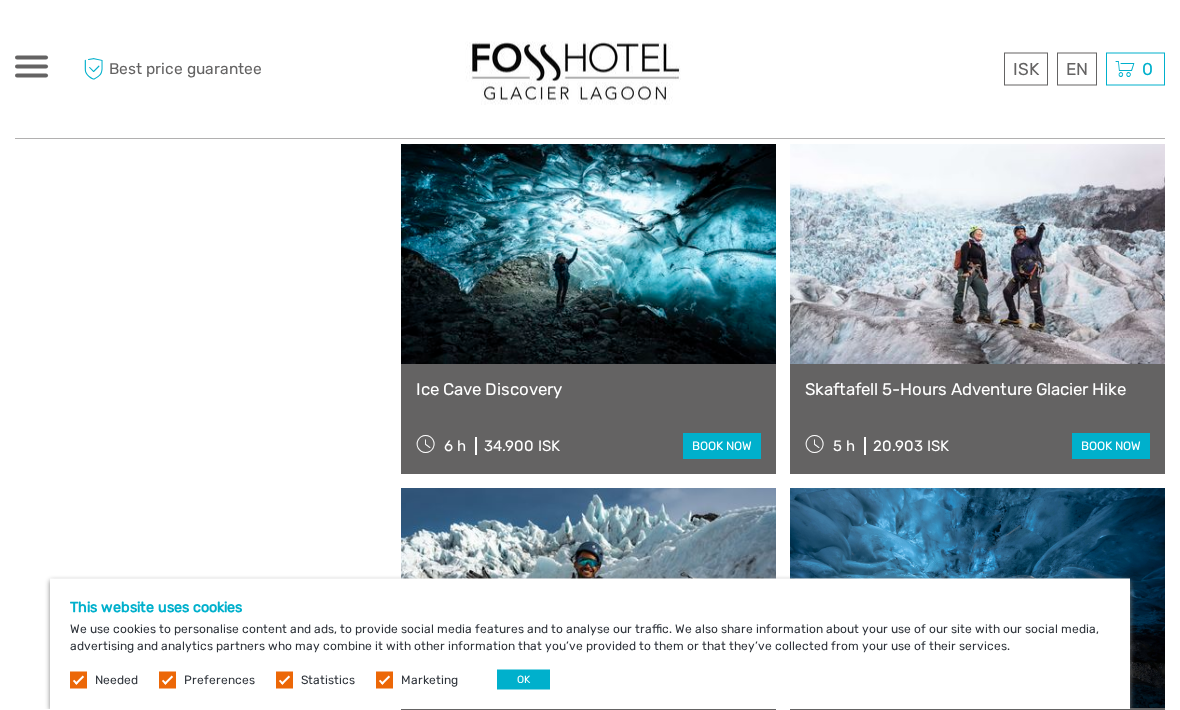 click at bounding box center (588, 255) 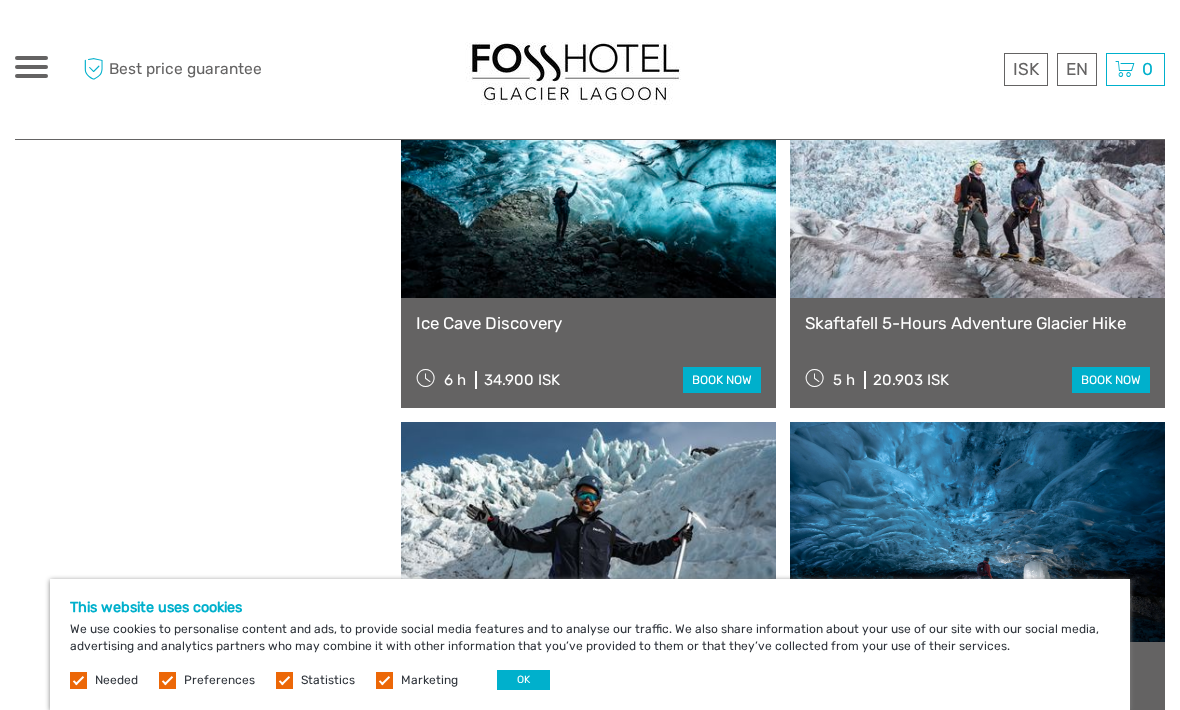 click at bounding box center [977, 188] 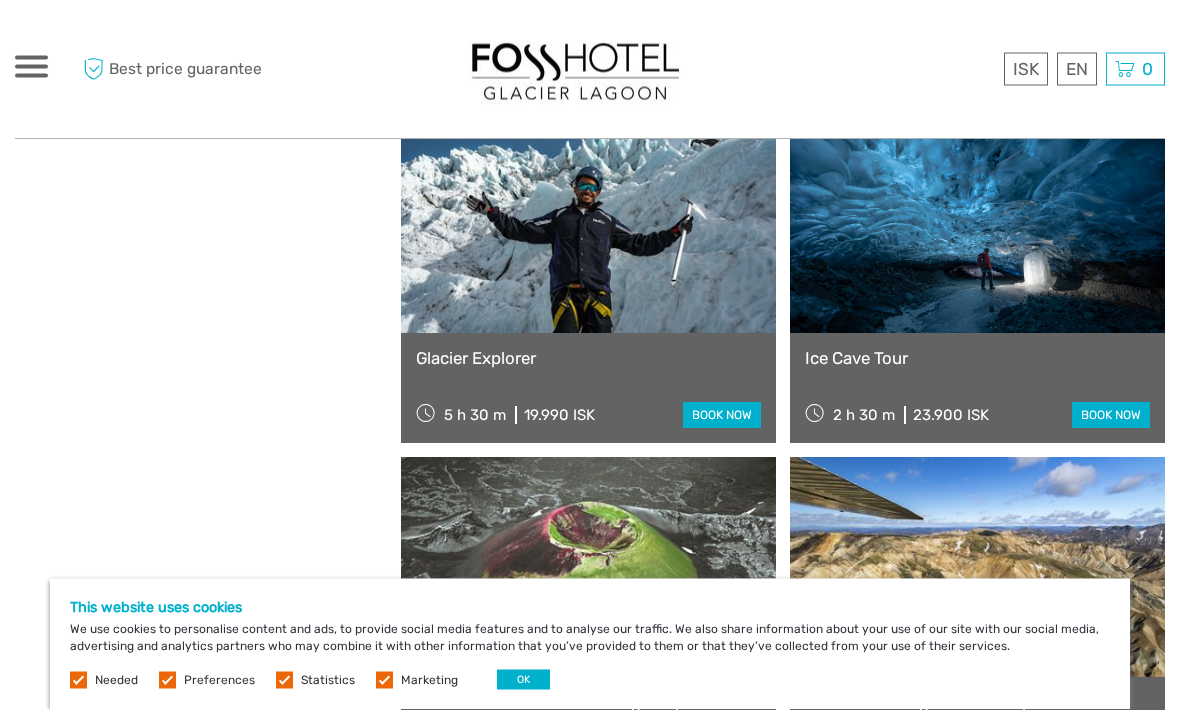 scroll, scrollTop: 1975, scrollLeft: 0, axis: vertical 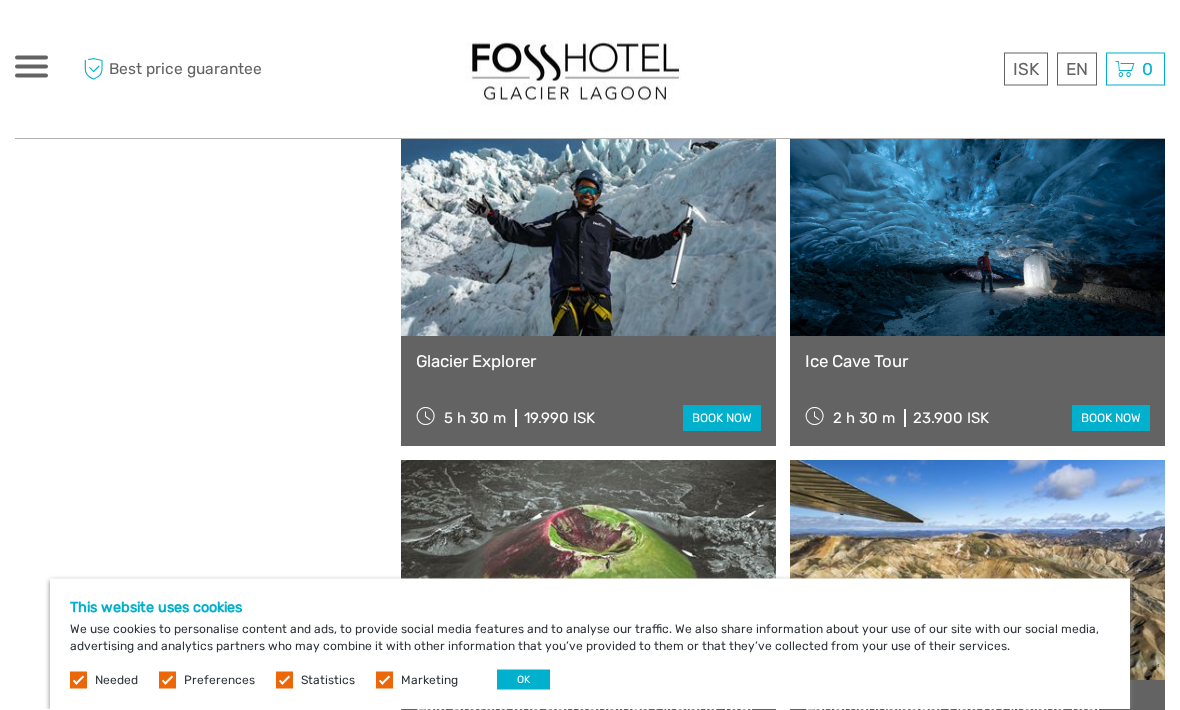 click at bounding box center (977, 227) 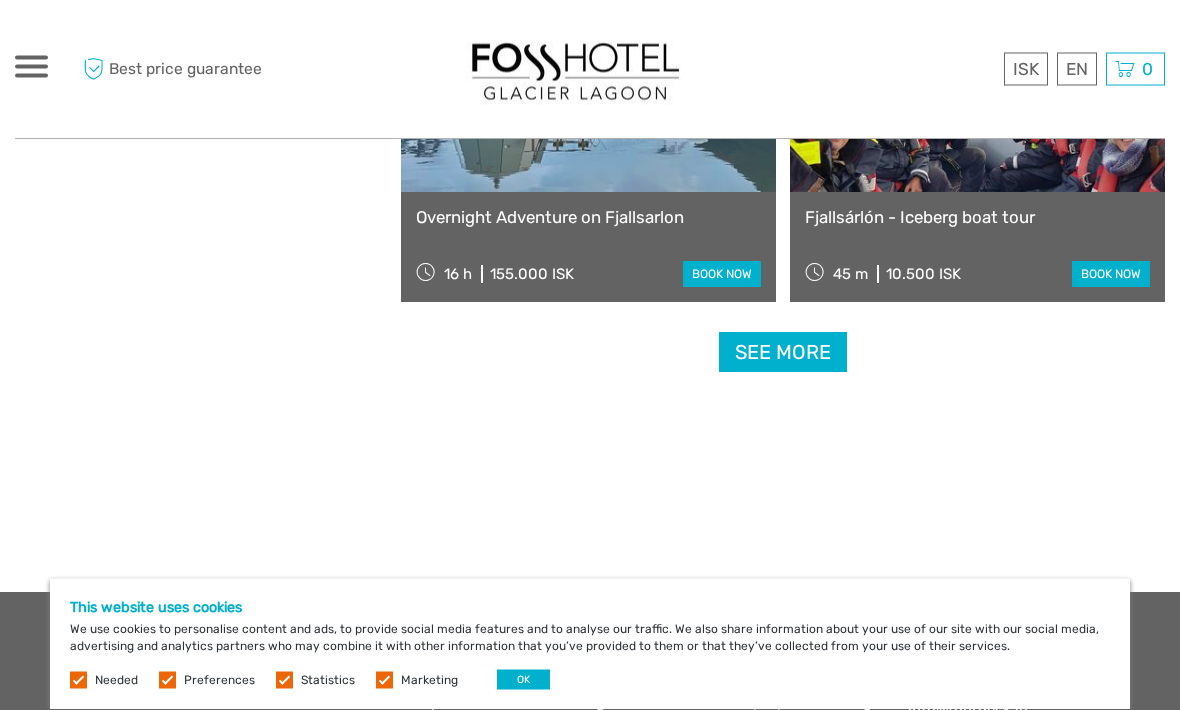 scroll, scrollTop: 3169, scrollLeft: 0, axis: vertical 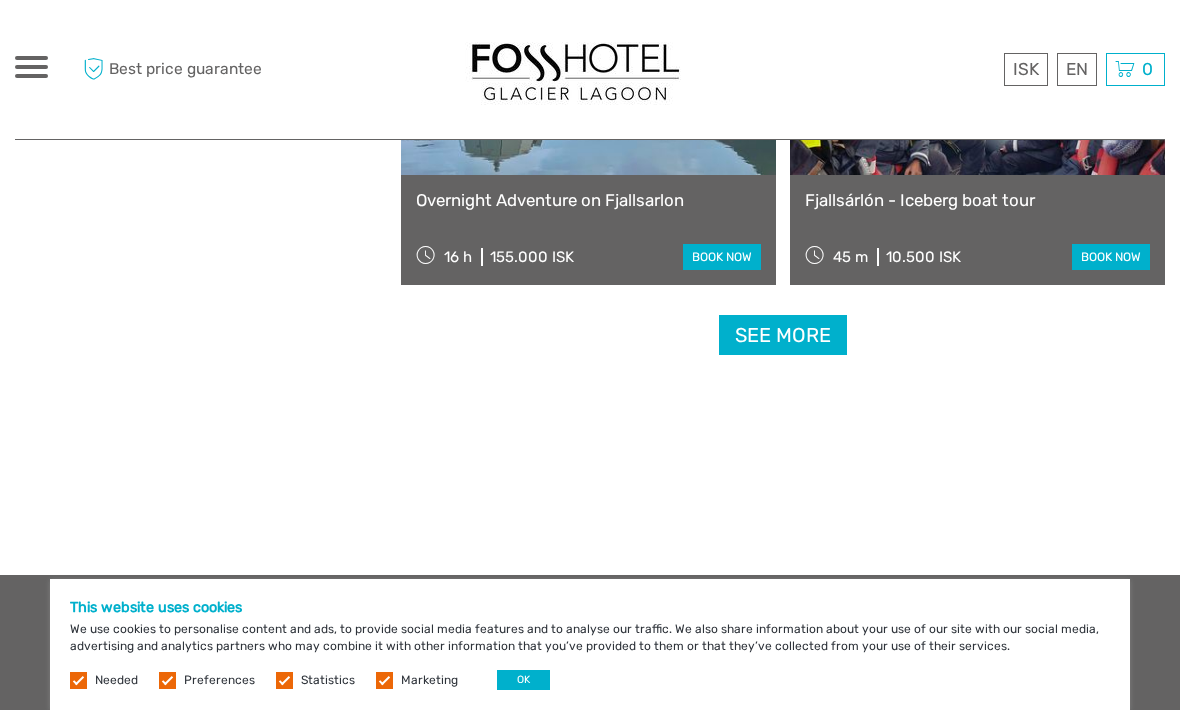 click on "See more" at bounding box center (783, 335) 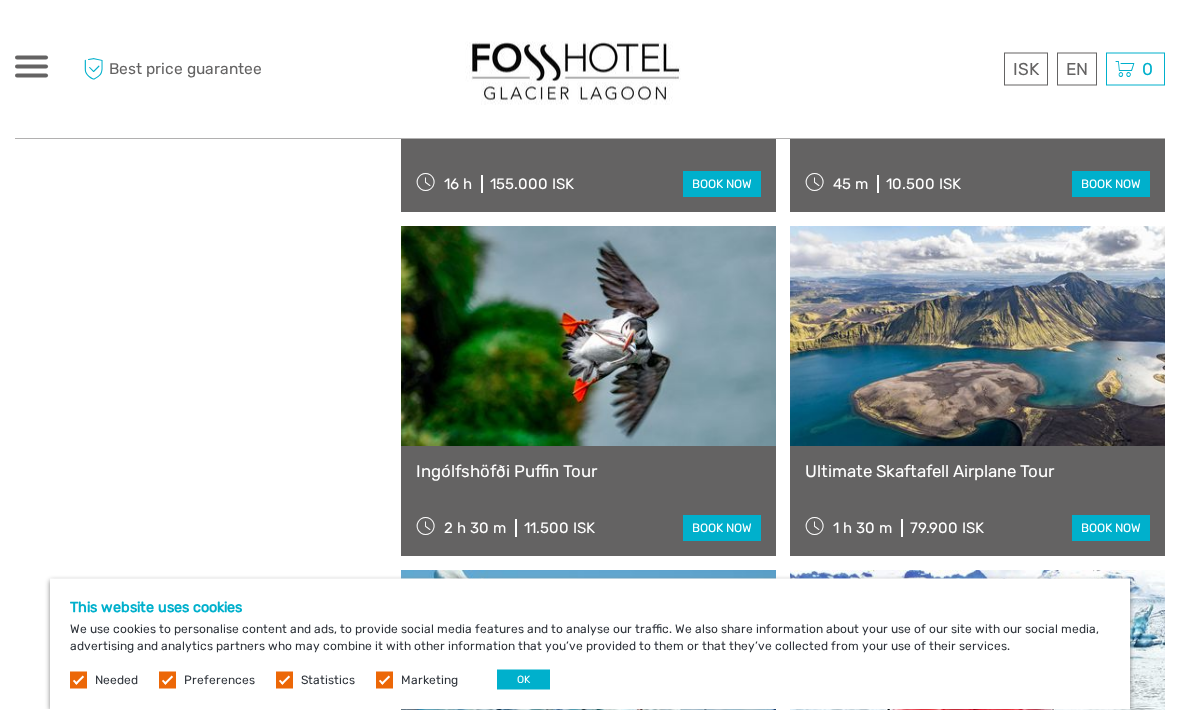 scroll, scrollTop: 3242, scrollLeft: 0, axis: vertical 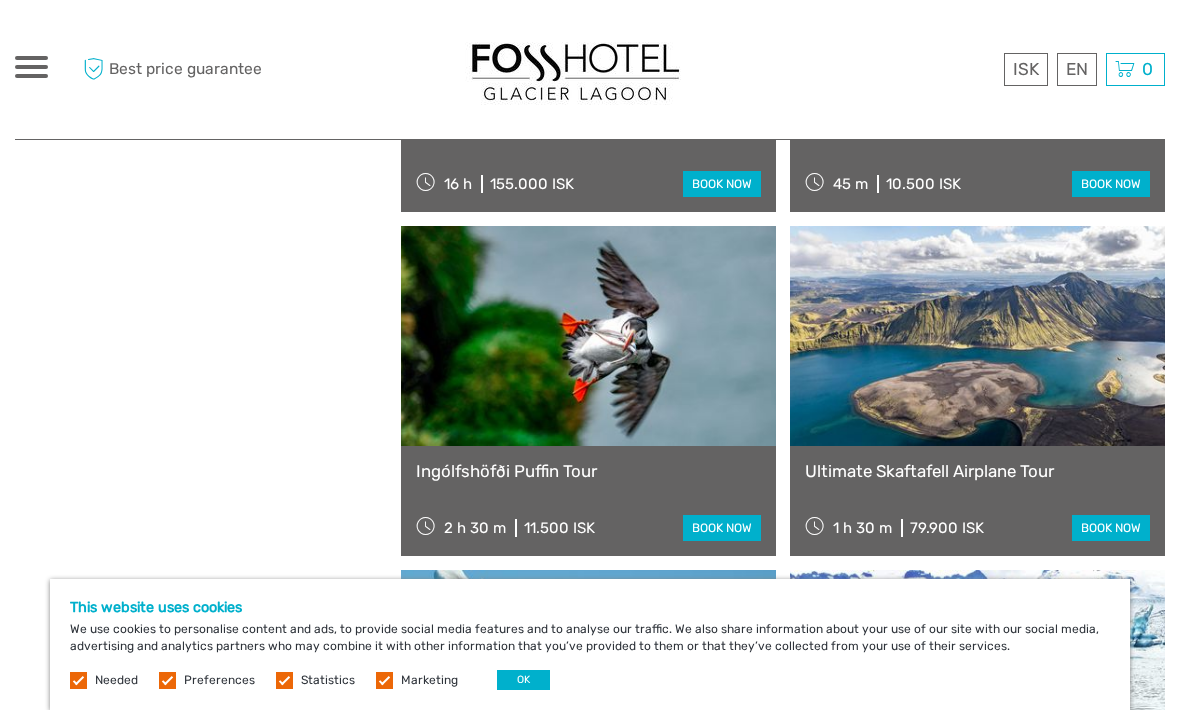 click at bounding box center (588, 336) 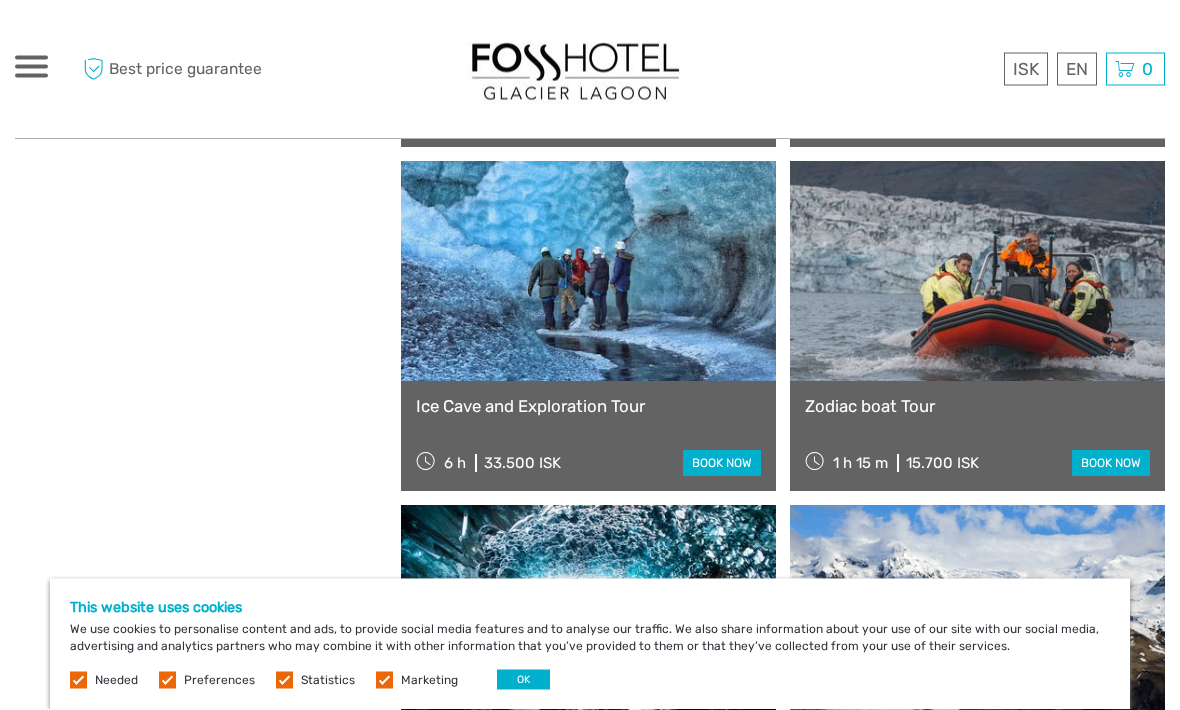 scroll, scrollTop: 5372, scrollLeft: 0, axis: vertical 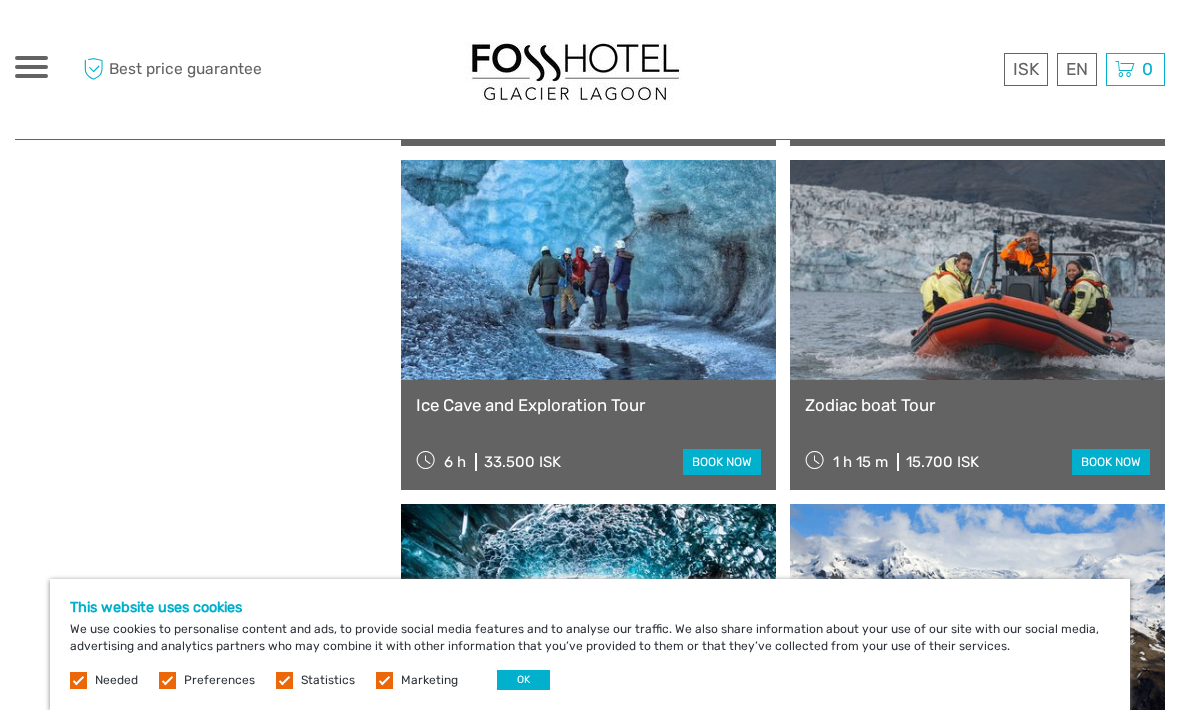click at bounding box center [977, 270] 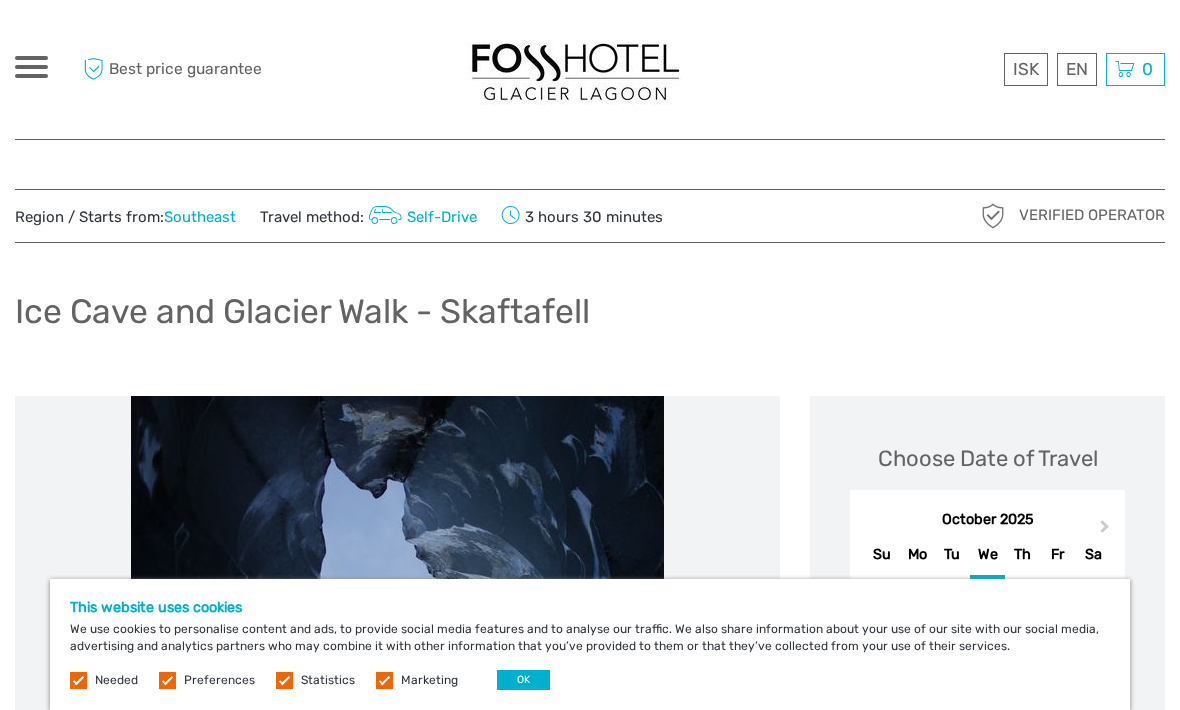 scroll, scrollTop: 2, scrollLeft: 0, axis: vertical 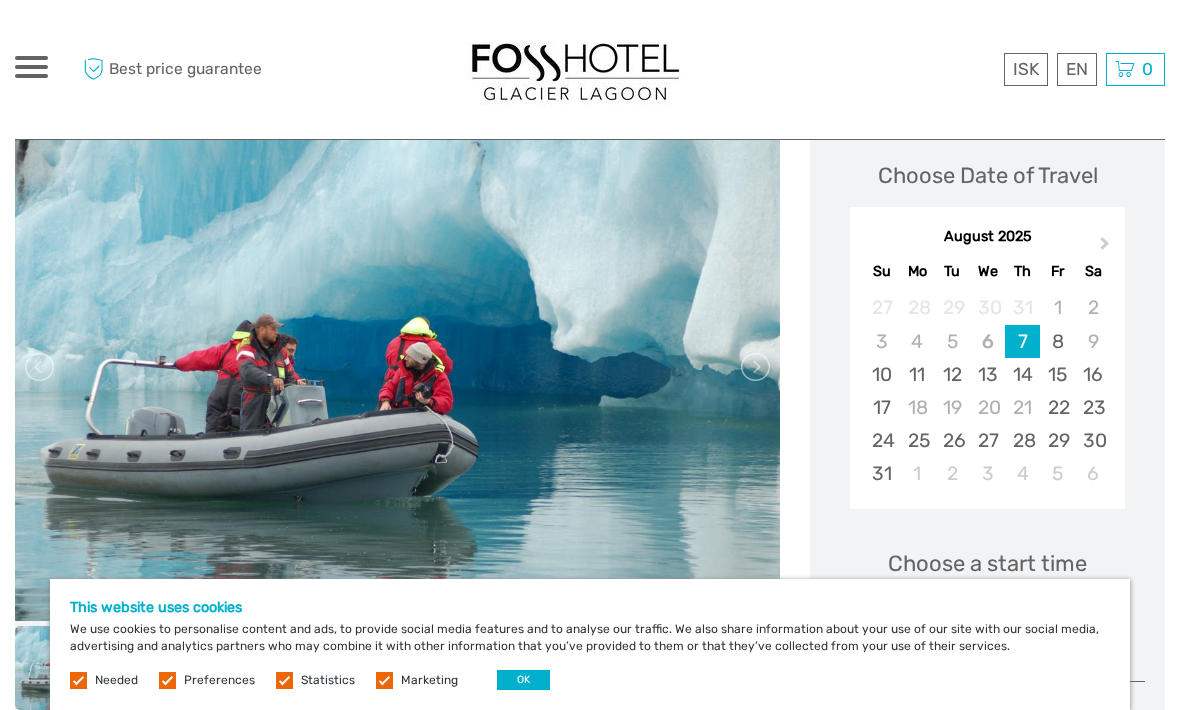 click on "8" at bounding box center (1057, 341) 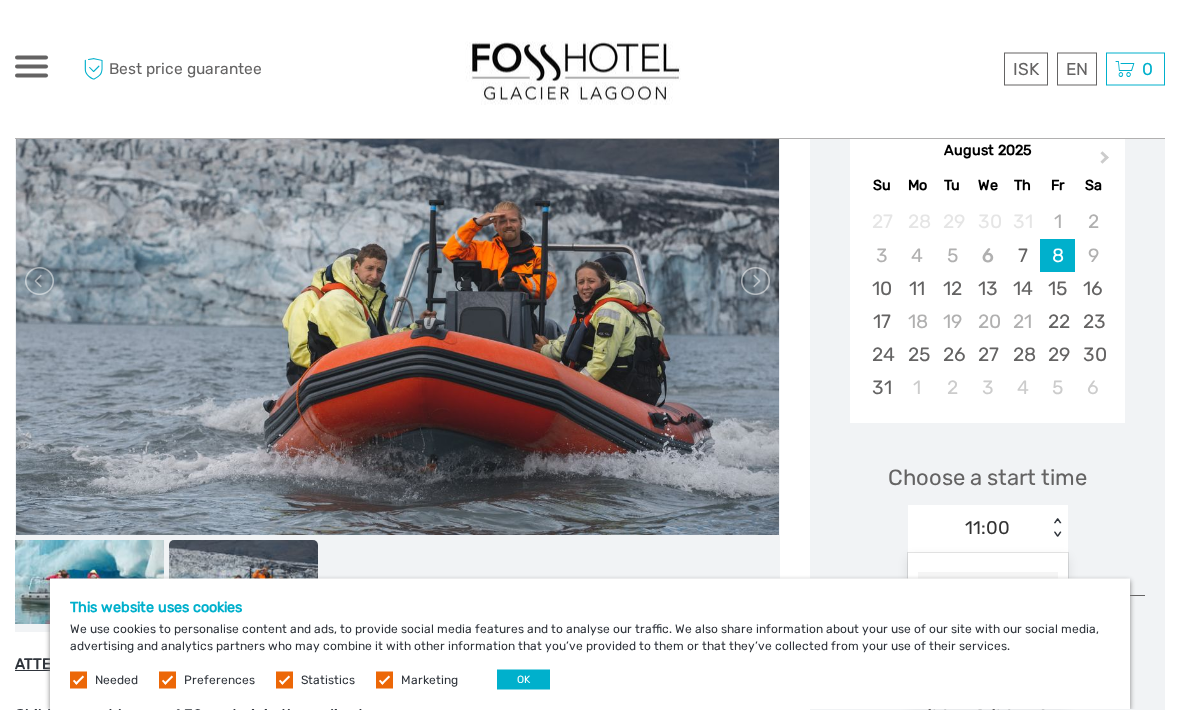 scroll, scrollTop: 366, scrollLeft: 0, axis: vertical 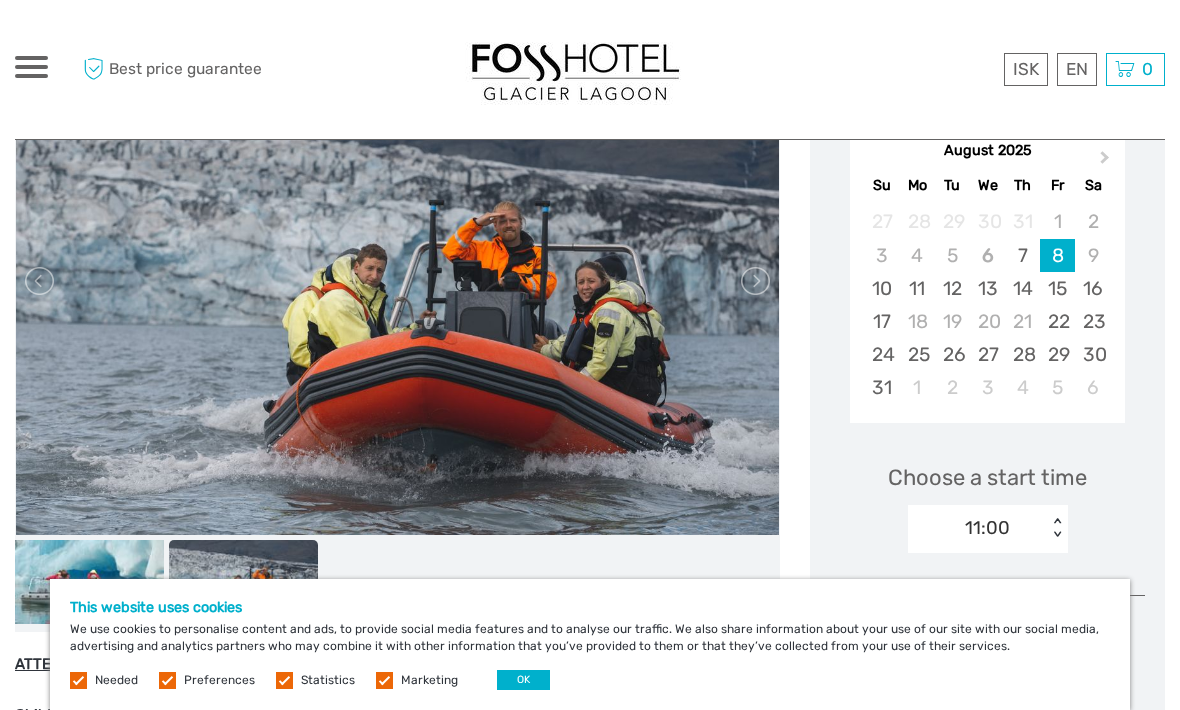 click on "18" at bounding box center (917, 321) 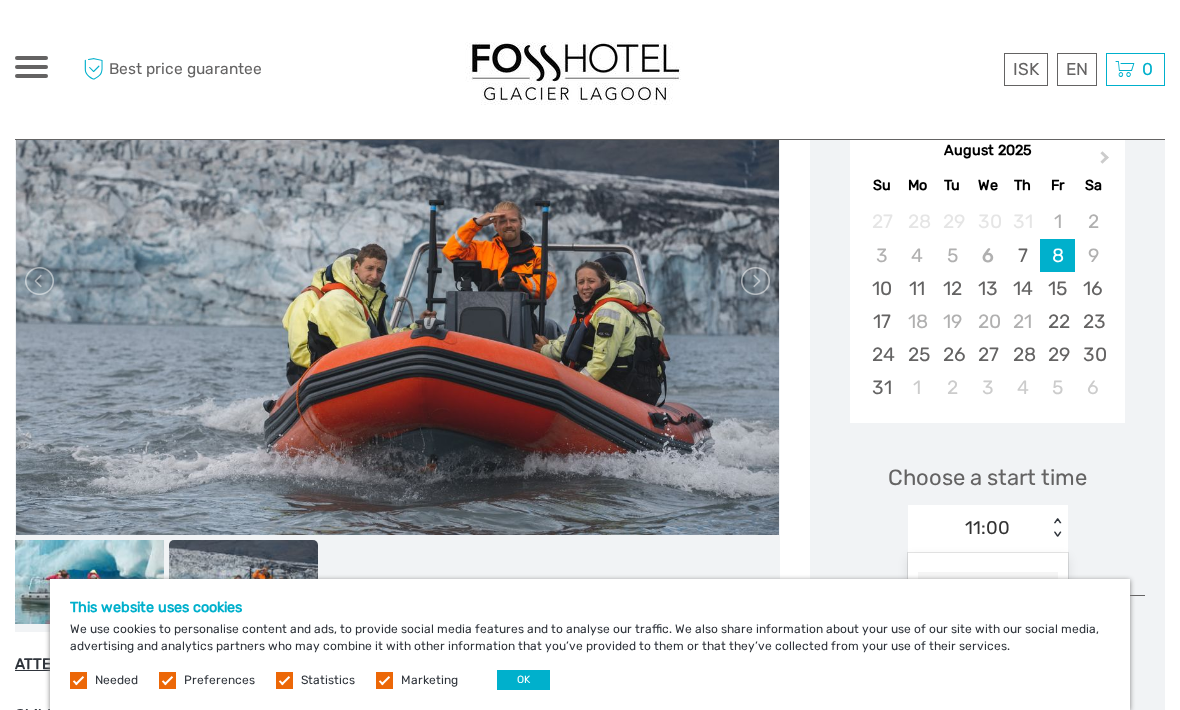 click on "19" at bounding box center [952, 321] 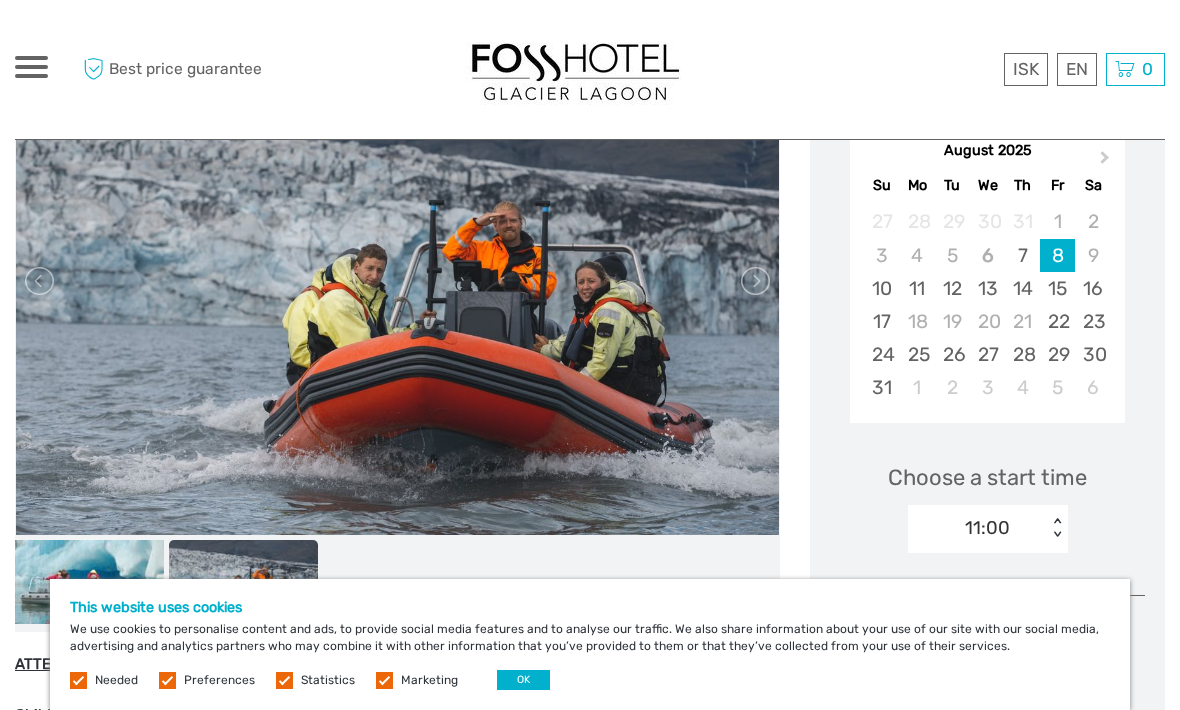 click on "20" at bounding box center [987, 321] 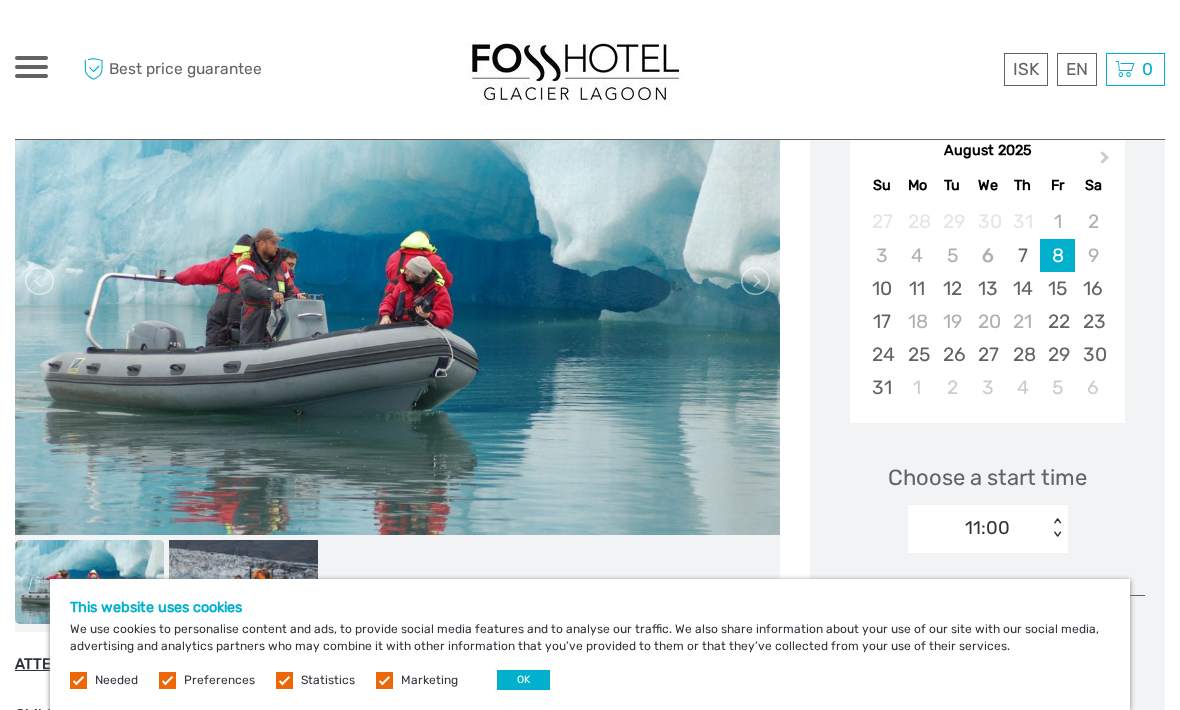 click on "22" at bounding box center [1057, 321] 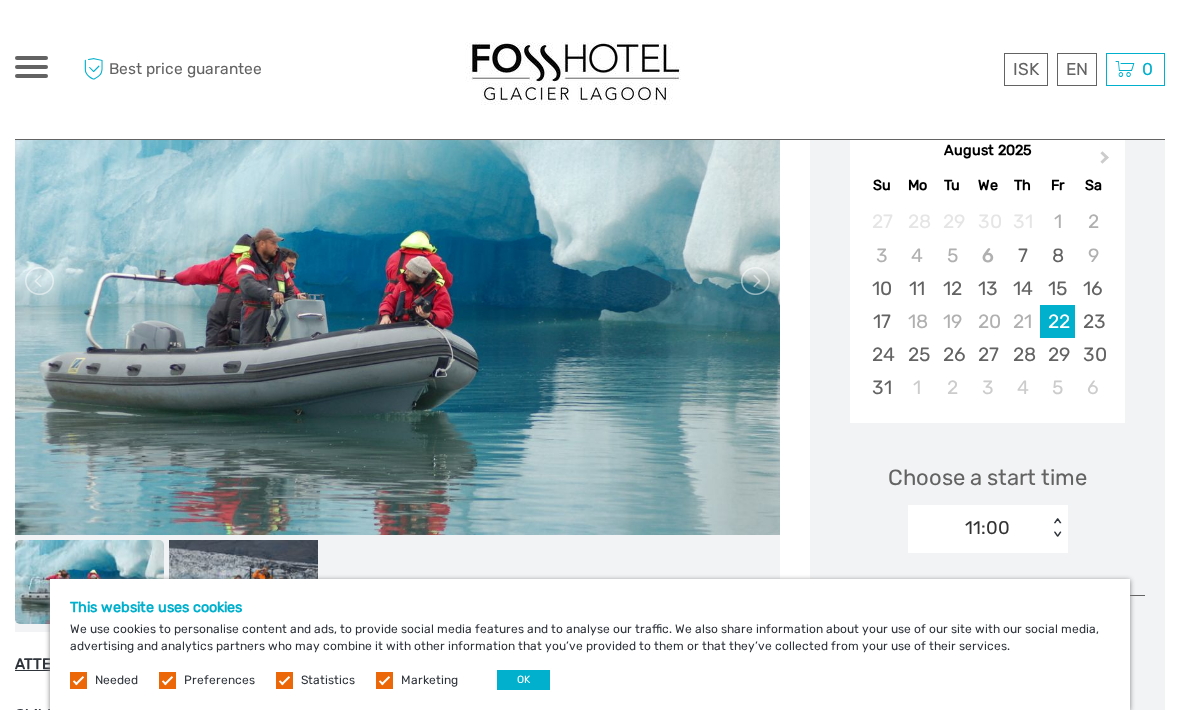 click on "21" at bounding box center (1022, 321) 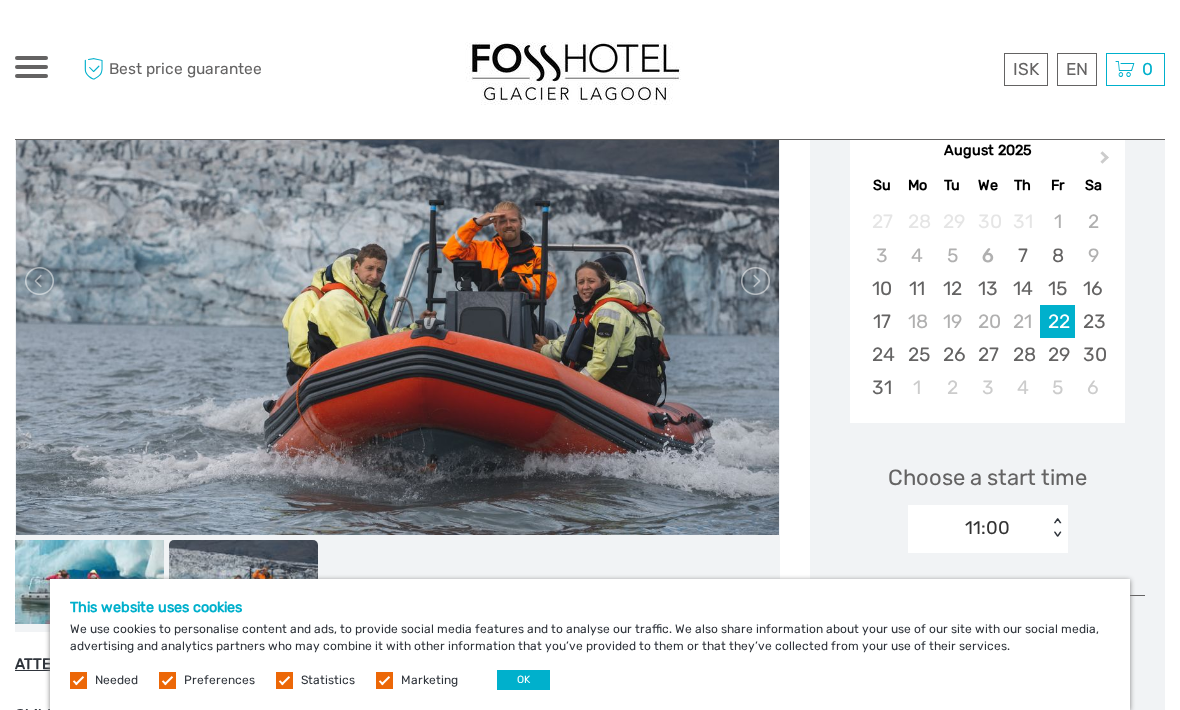 click on "Next Month" at bounding box center [1105, 161] 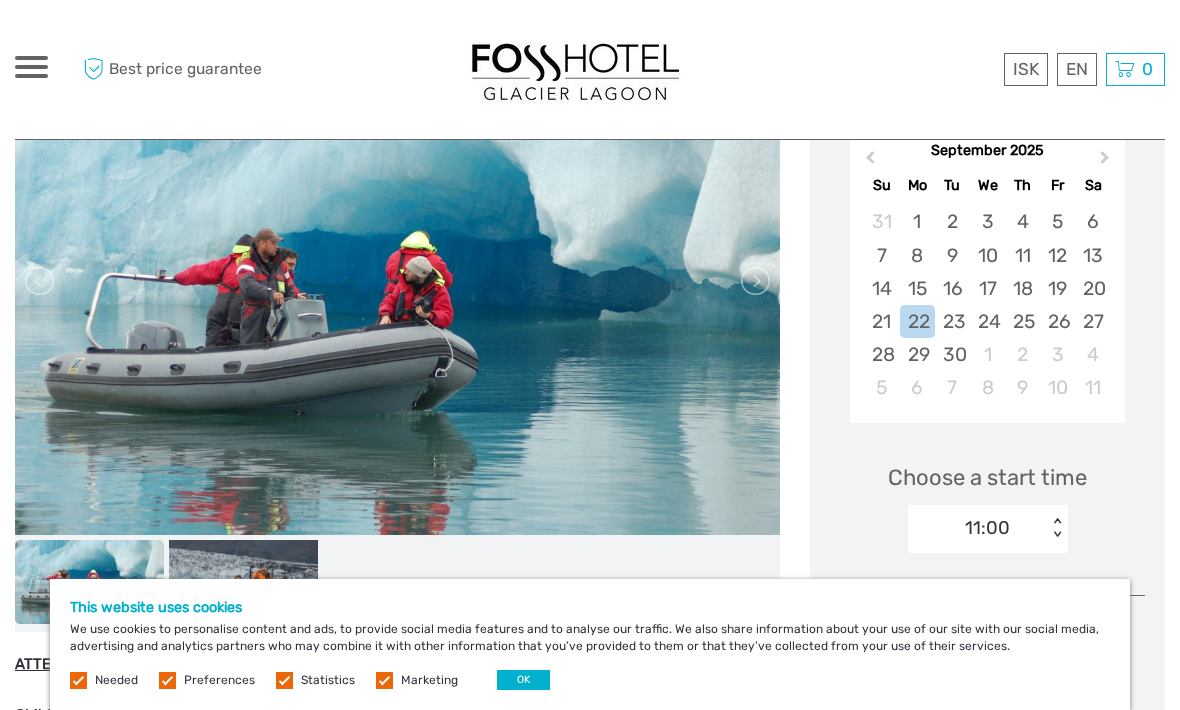 click on "9" at bounding box center (952, 255) 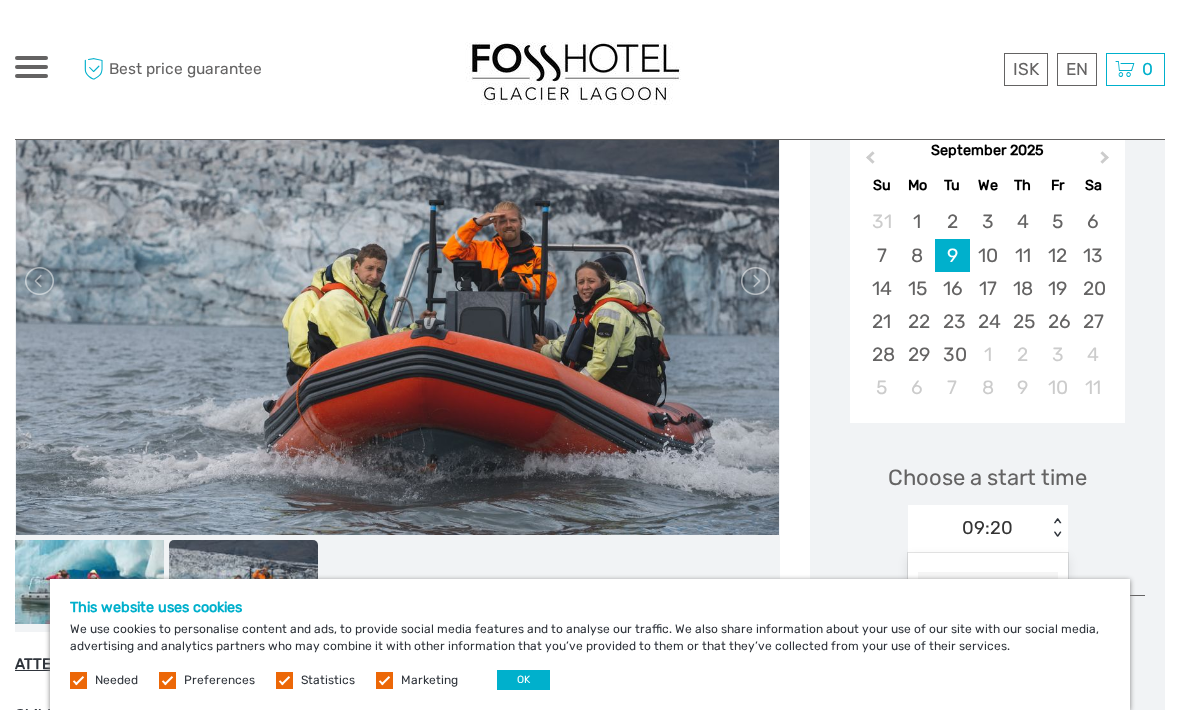scroll, scrollTop: 0, scrollLeft: 0, axis: both 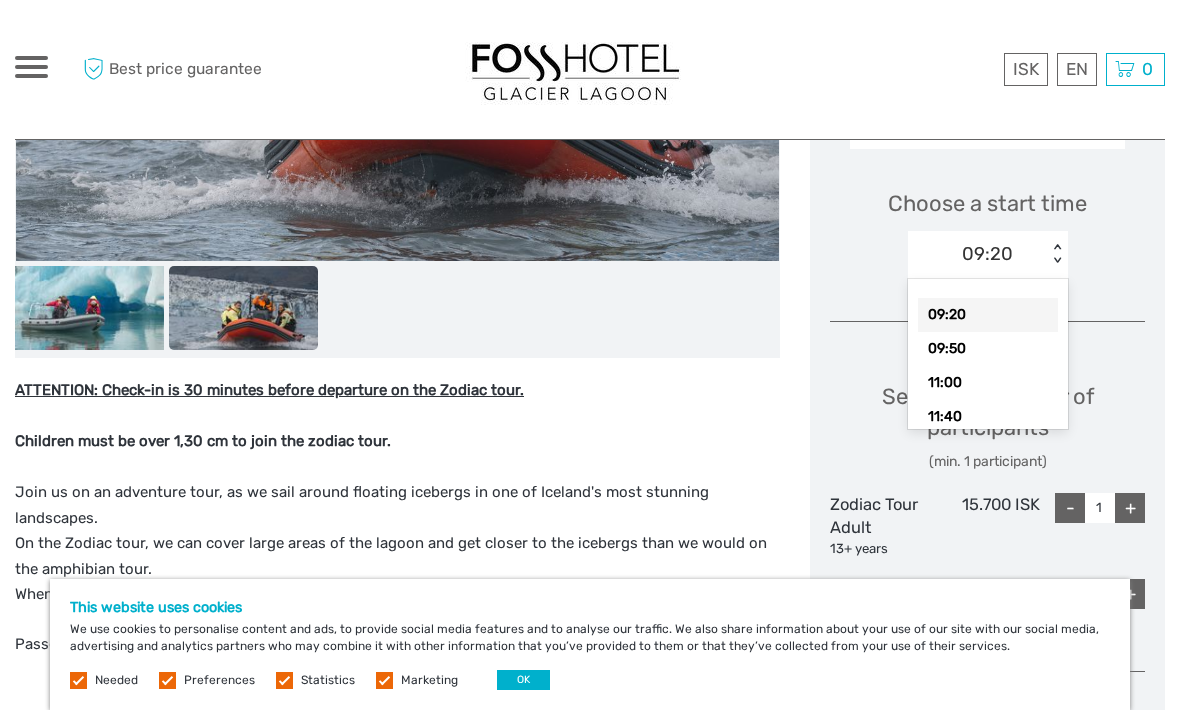 click on "11:40" at bounding box center [988, 417] 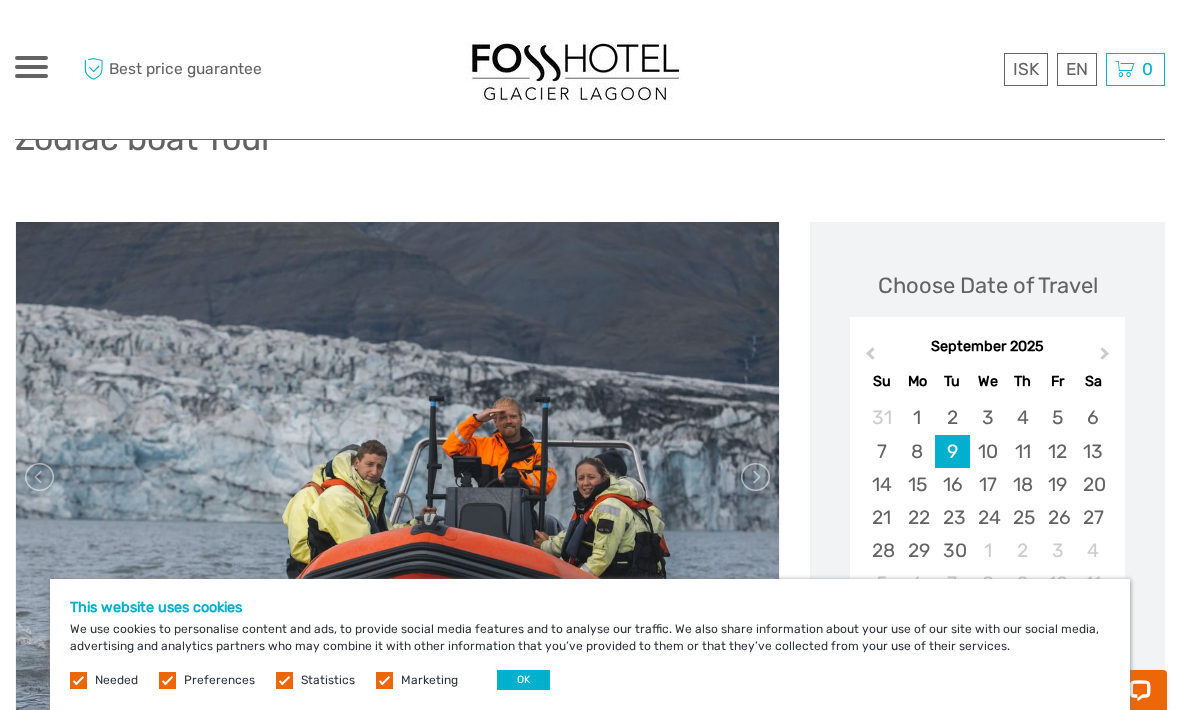 scroll, scrollTop: 158, scrollLeft: 0, axis: vertical 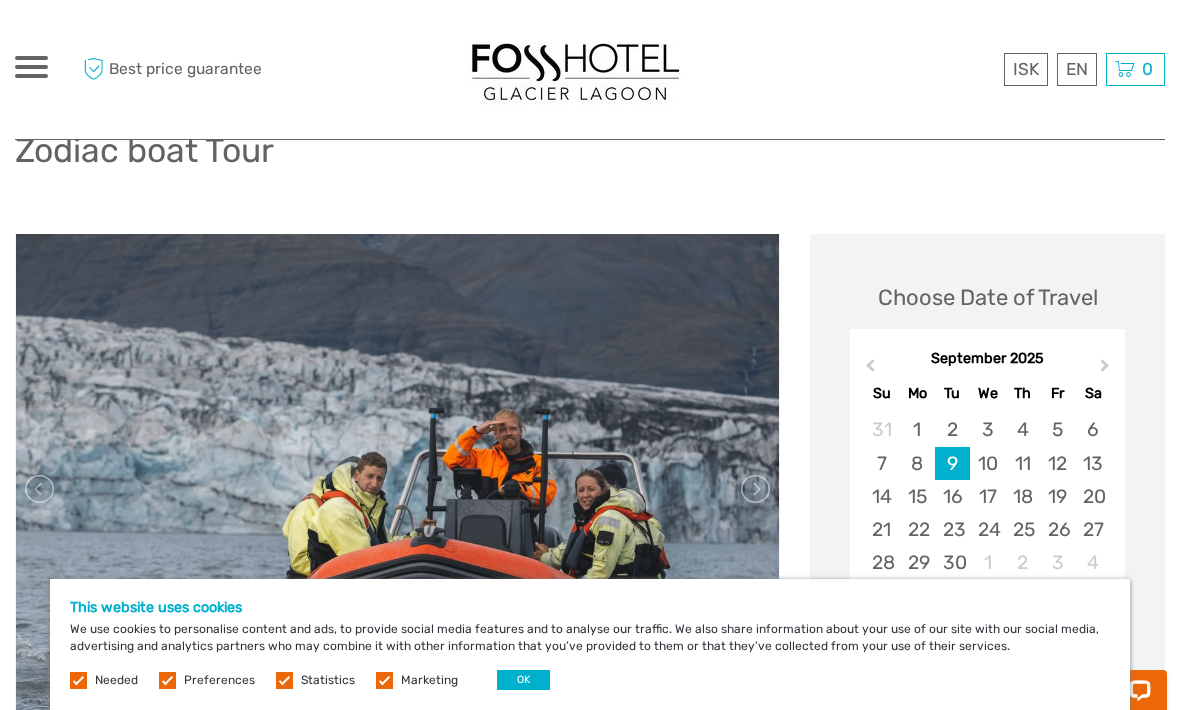 click on "Best price guarantee
ISK
ISK
€
$
£
EN
English
Español
Deutsch
0
Items
Total
0 ISK
Checkout
The shopping cart is empty." at bounding box center [1022, 69] 